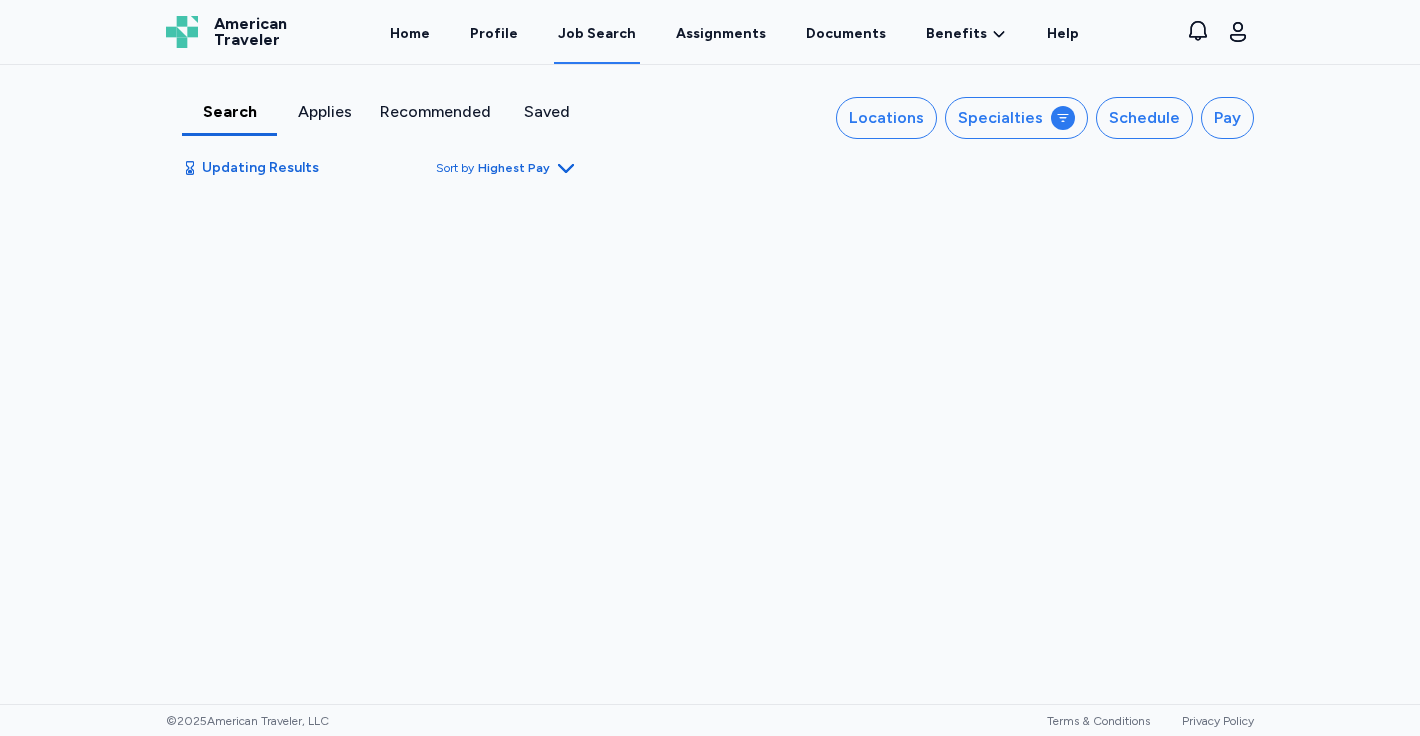 scroll, scrollTop: 0, scrollLeft: 0, axis: both 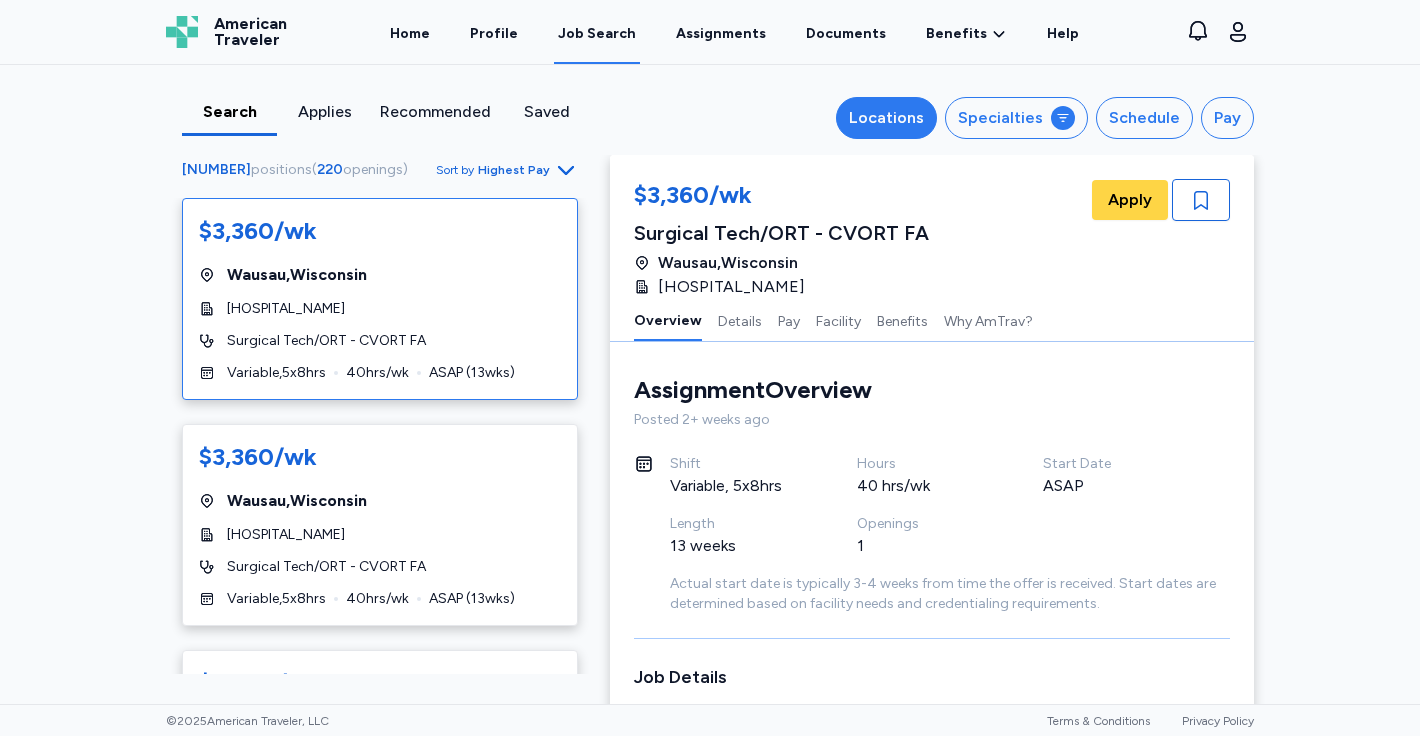click on "Locations" at bounding box center [886, 118] 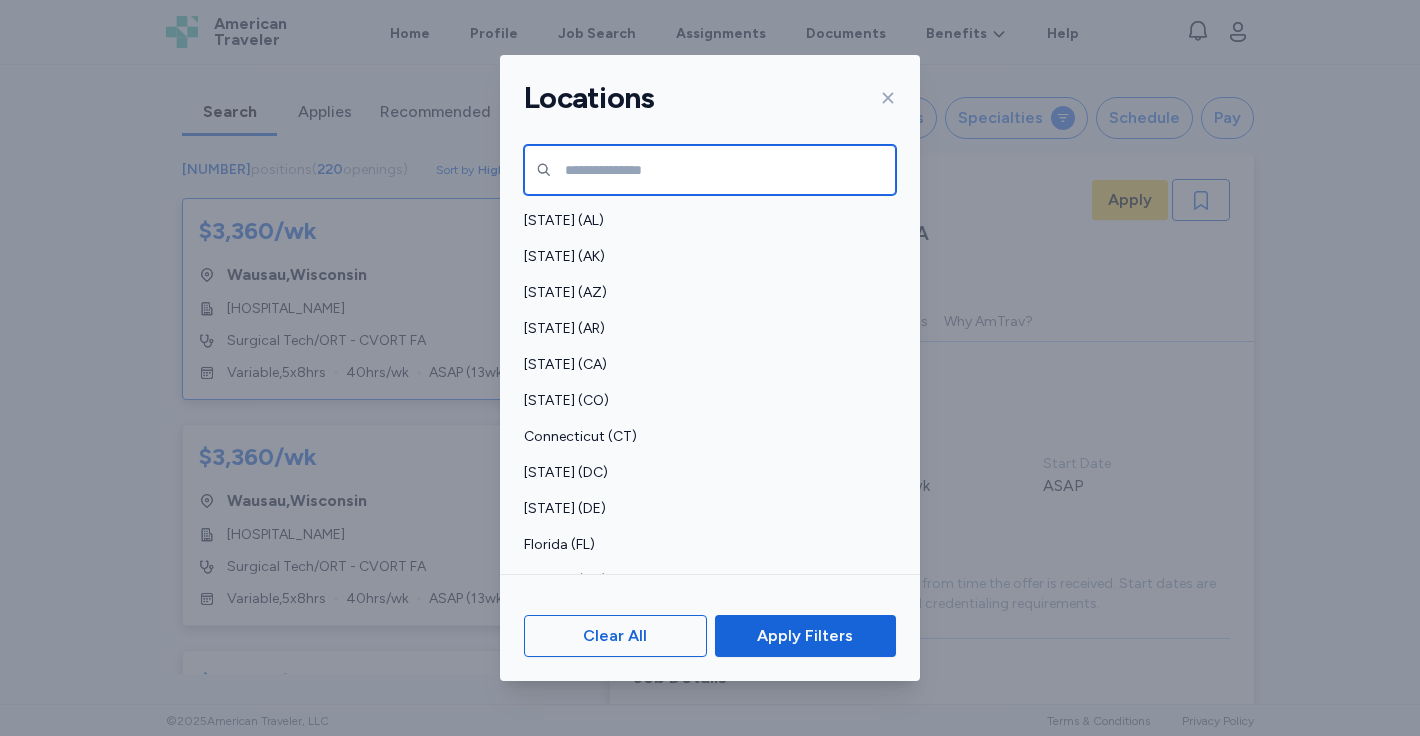click at bounding box center (710, 170) 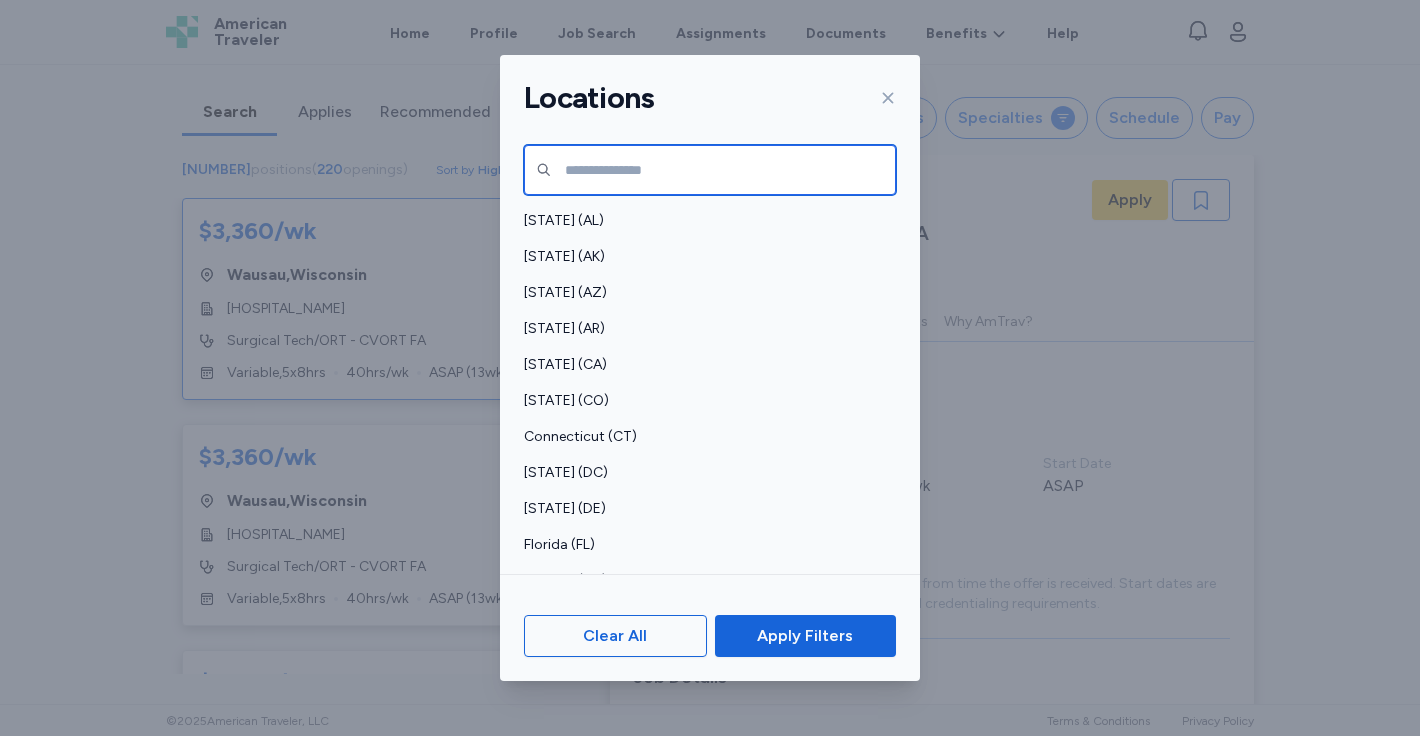 type on "**********" 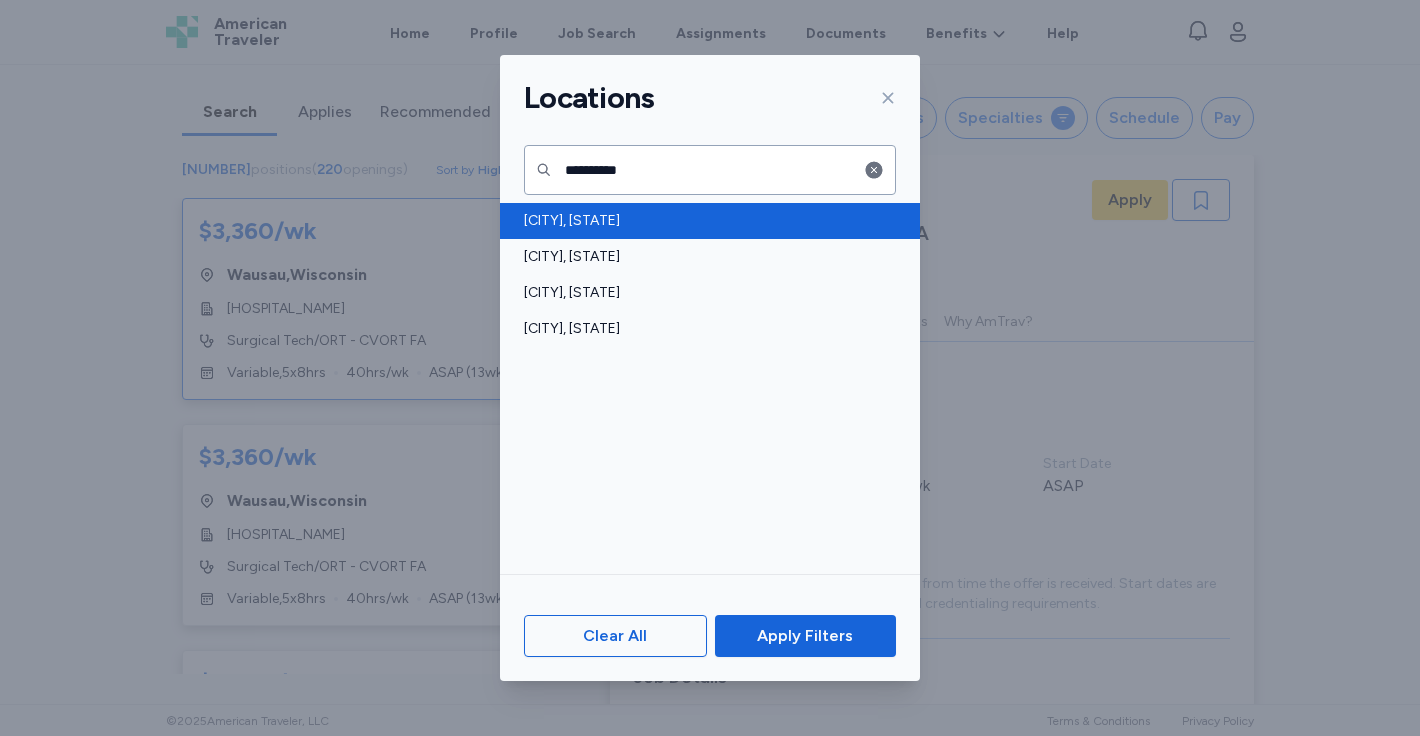 click on "[CITY], [STATE]" at bounding box center [704, 221] 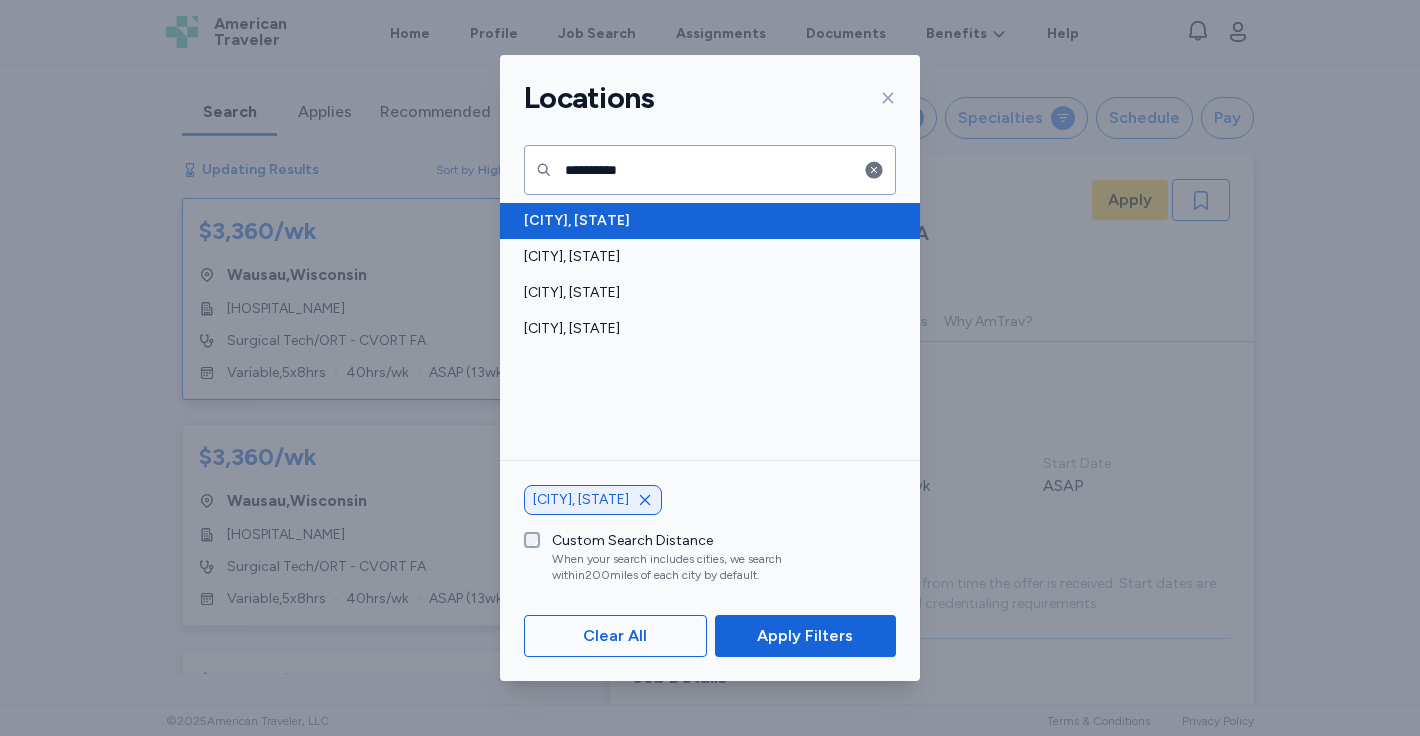scroll, scrollTop: 2, scrollLeft: 0, axis: vertical 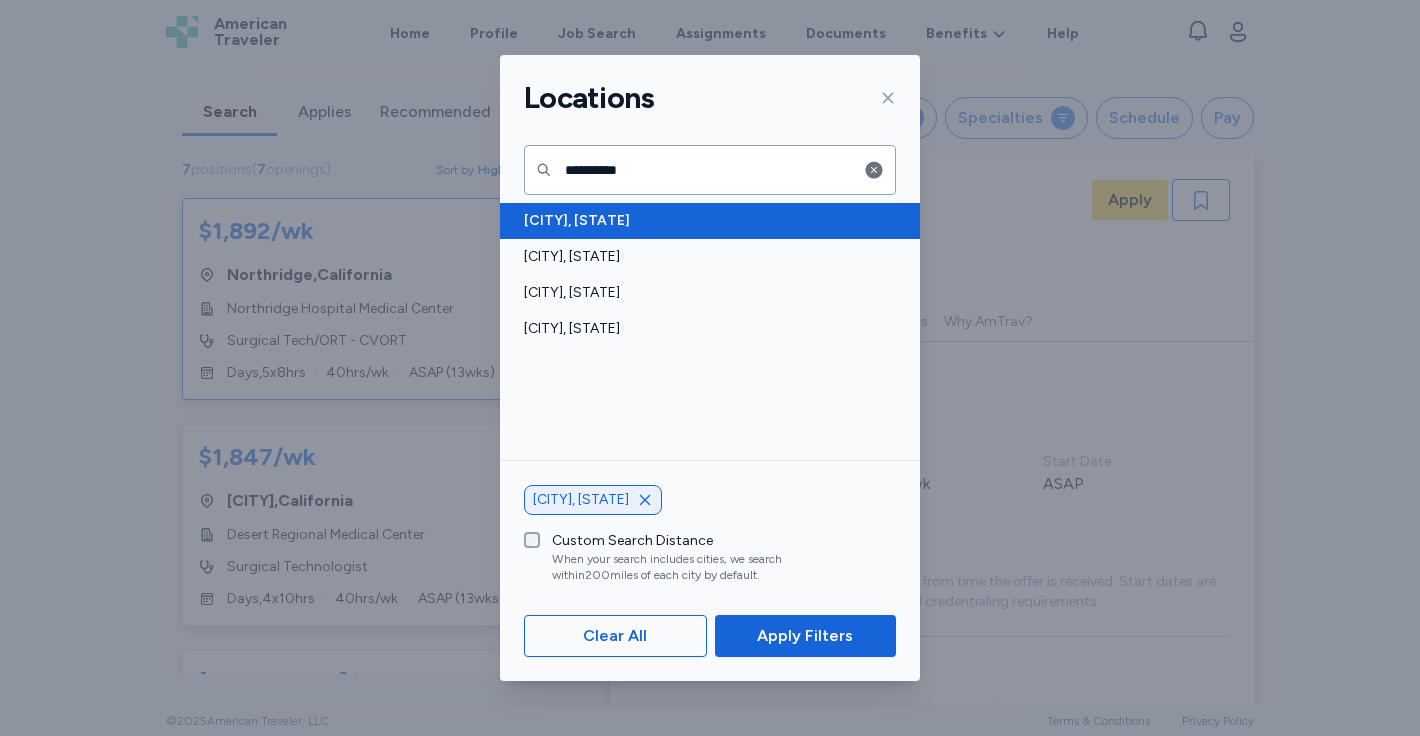 click on "[CITY], [STATE]" at bounding box center (704, 221) 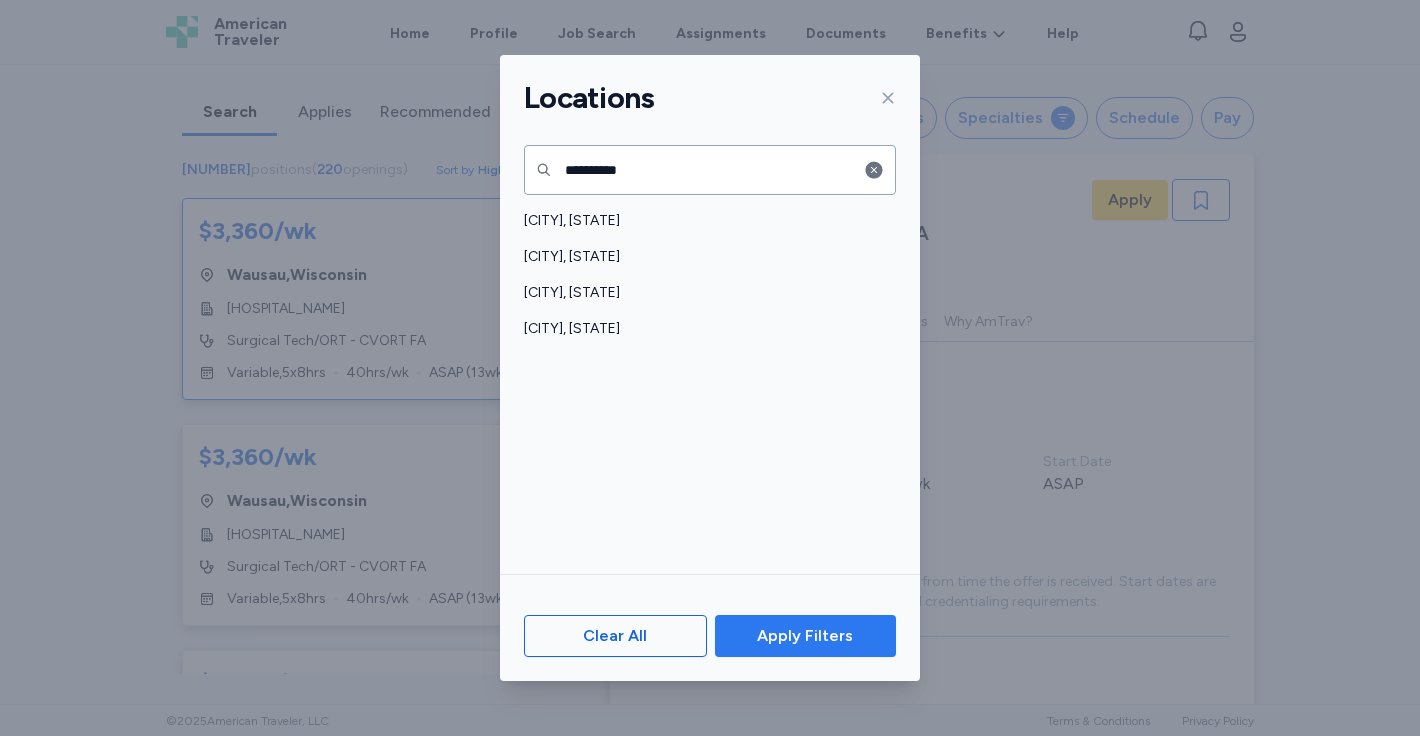 click on "Apply Filters" at bounding box center (805, 636) 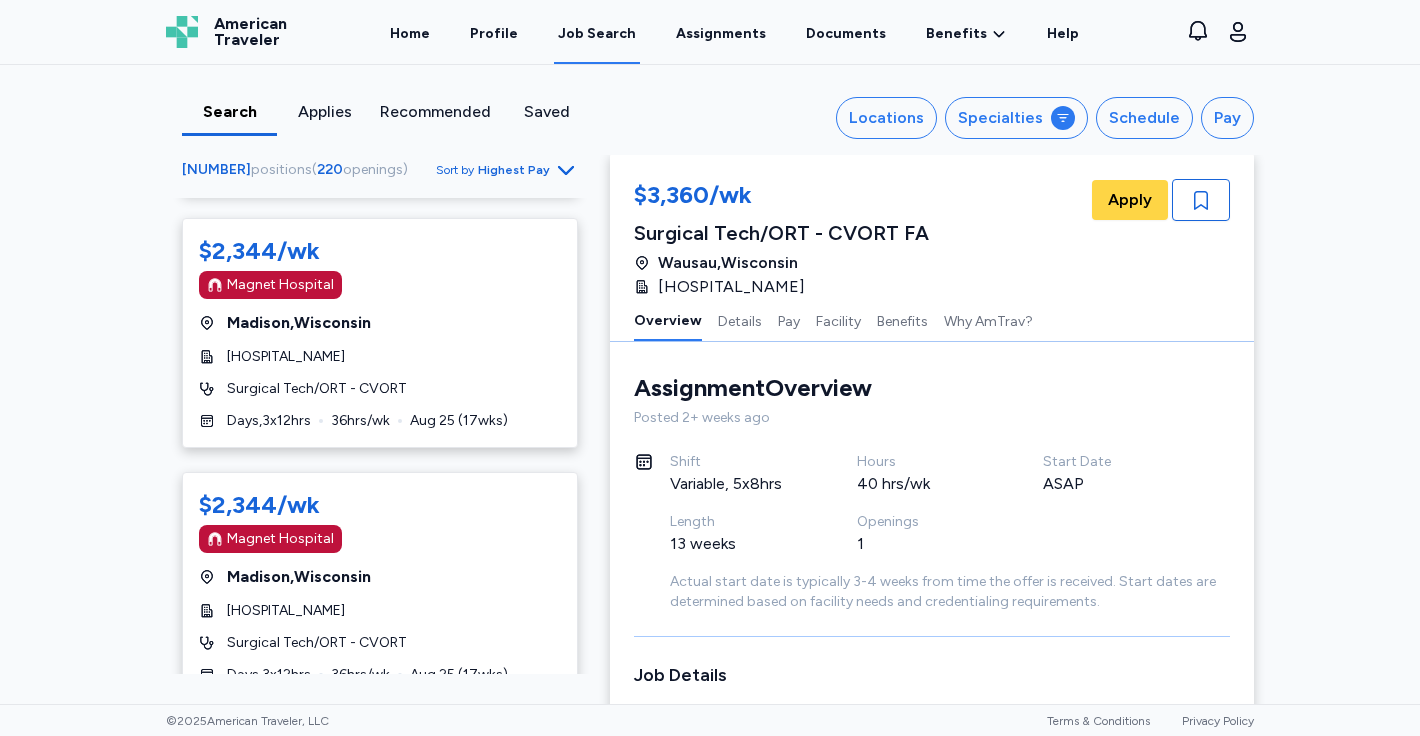 scroll, scrollTop: 5263, scrollLeft: 0, axis: vertical 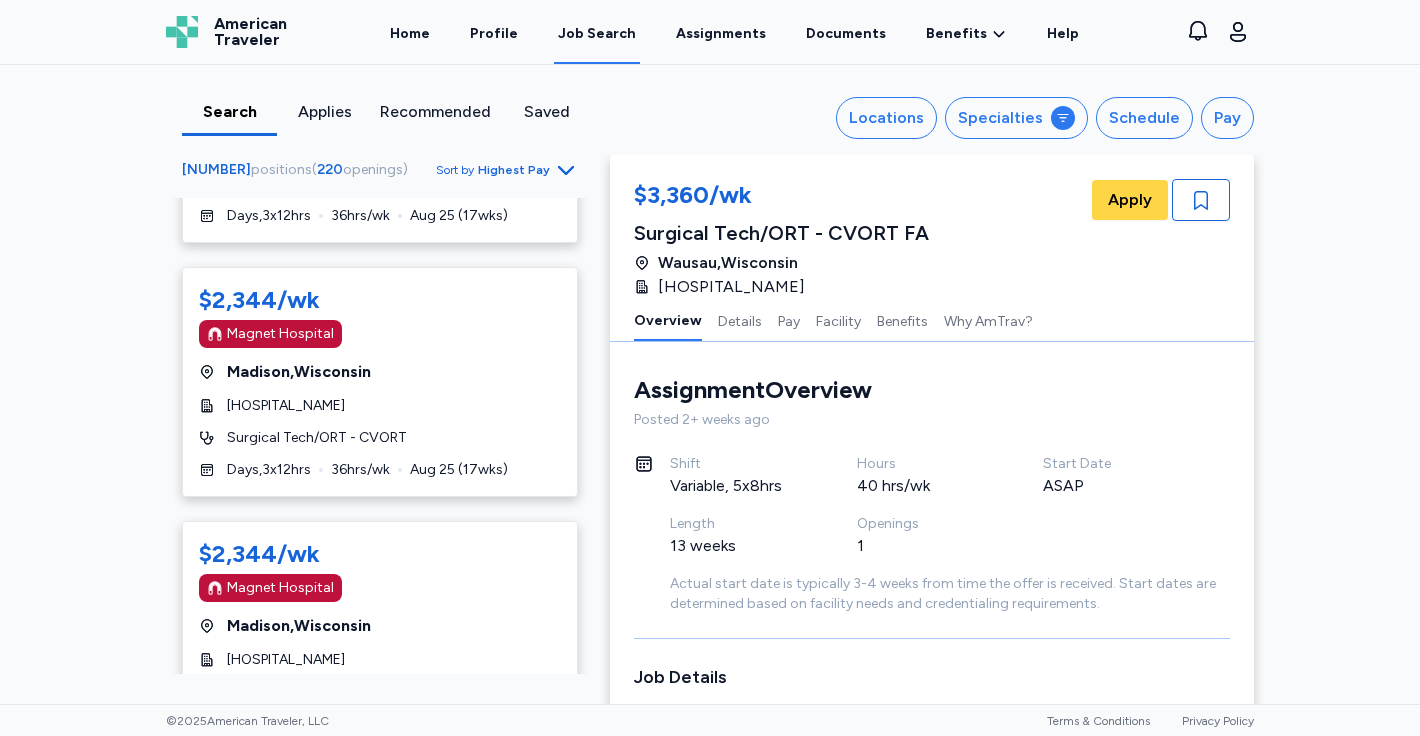 click on "Recommended" at bounding box center [435, 112] 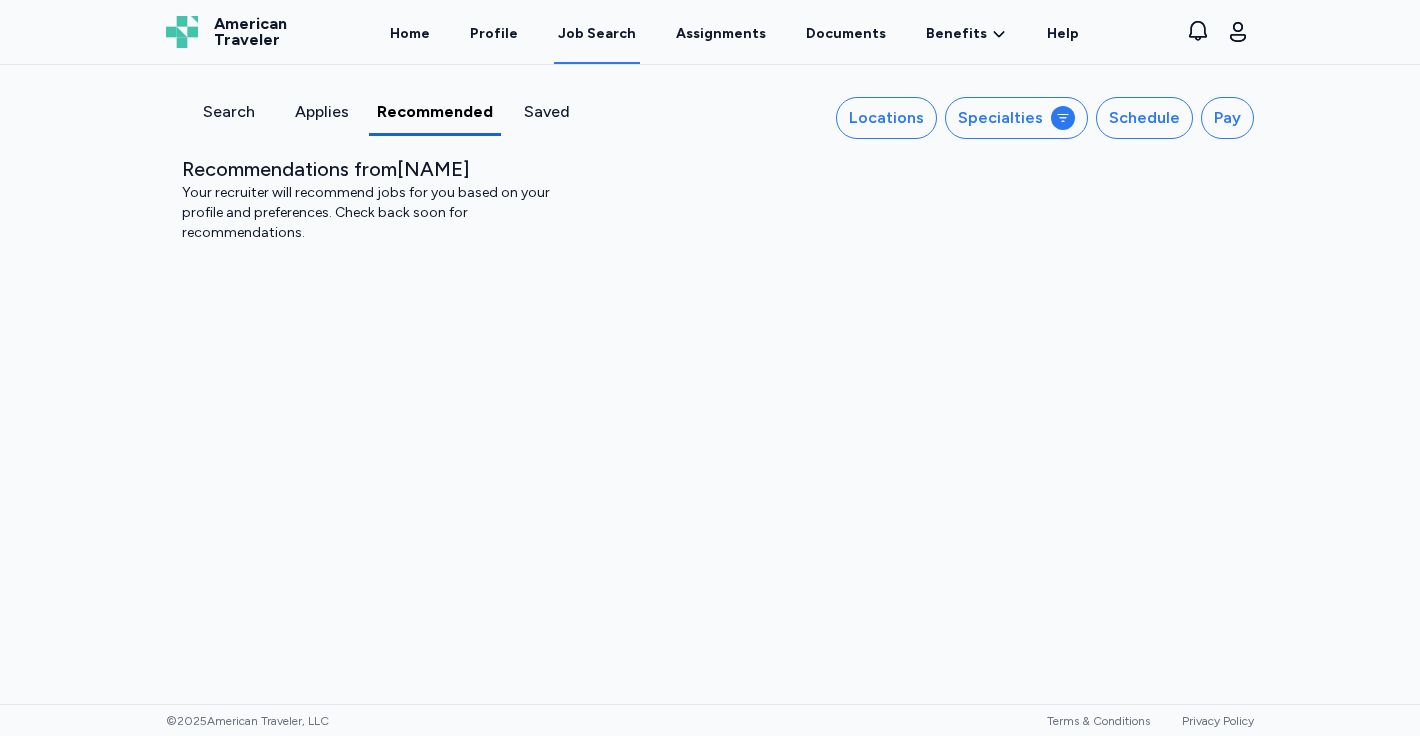 click on "Job Search" at bounding box center [597, 34] 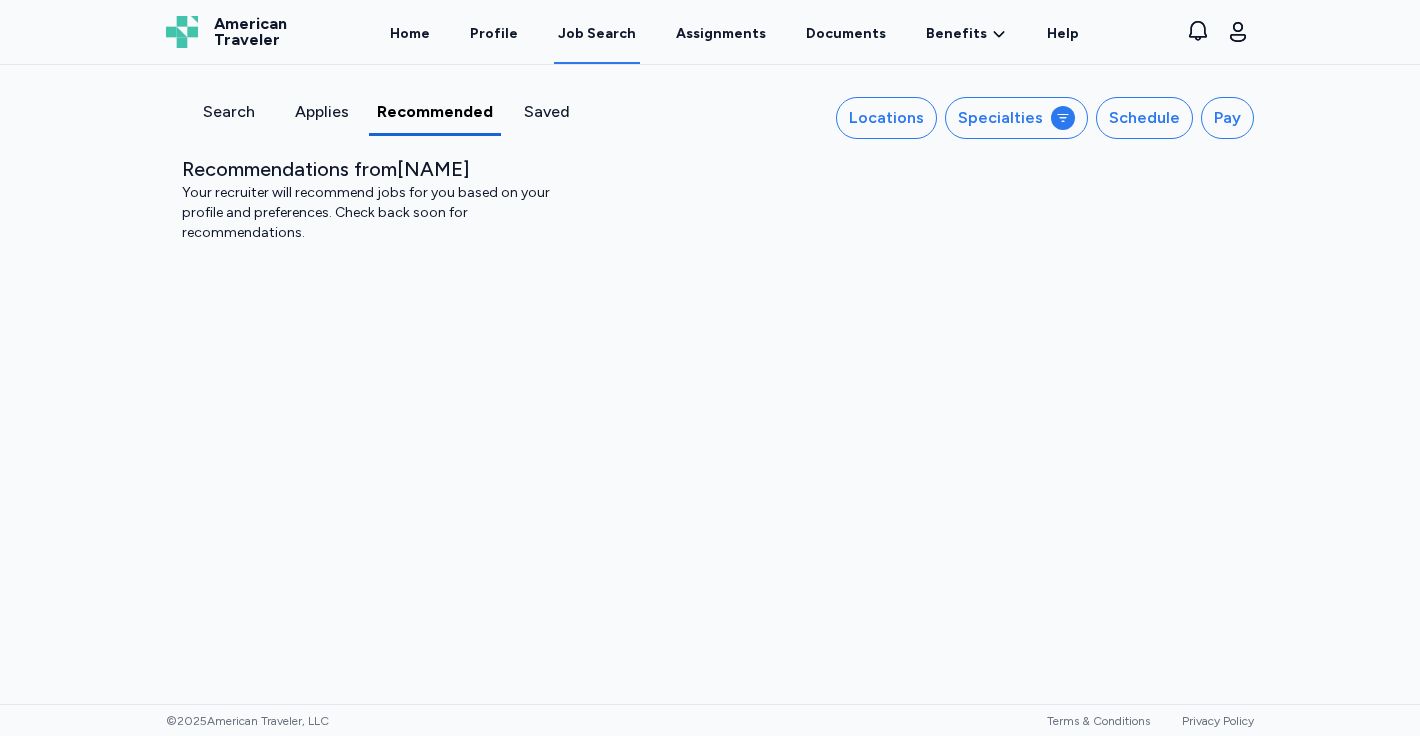 click on "Job Search" at bounding box center [597, 34] 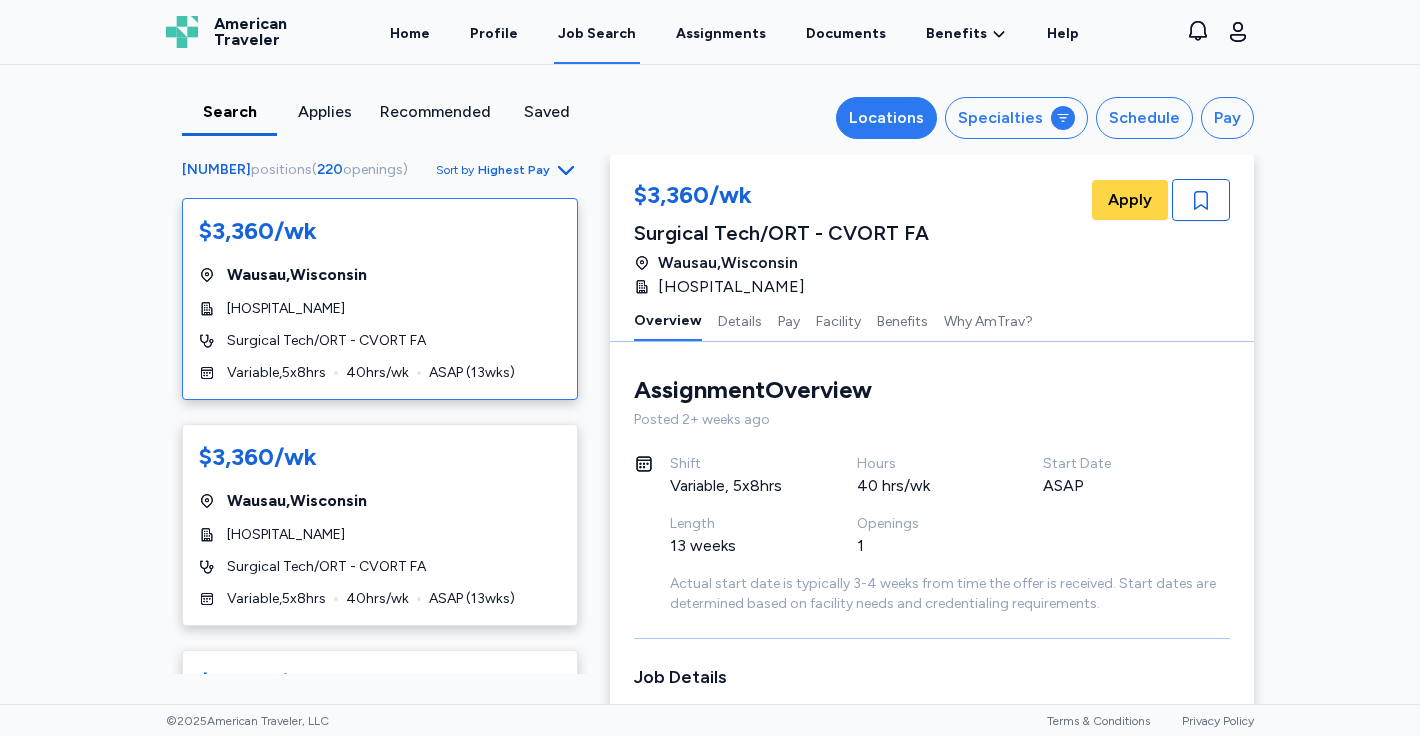 click on "Locations" at bounding box center (886, 118) 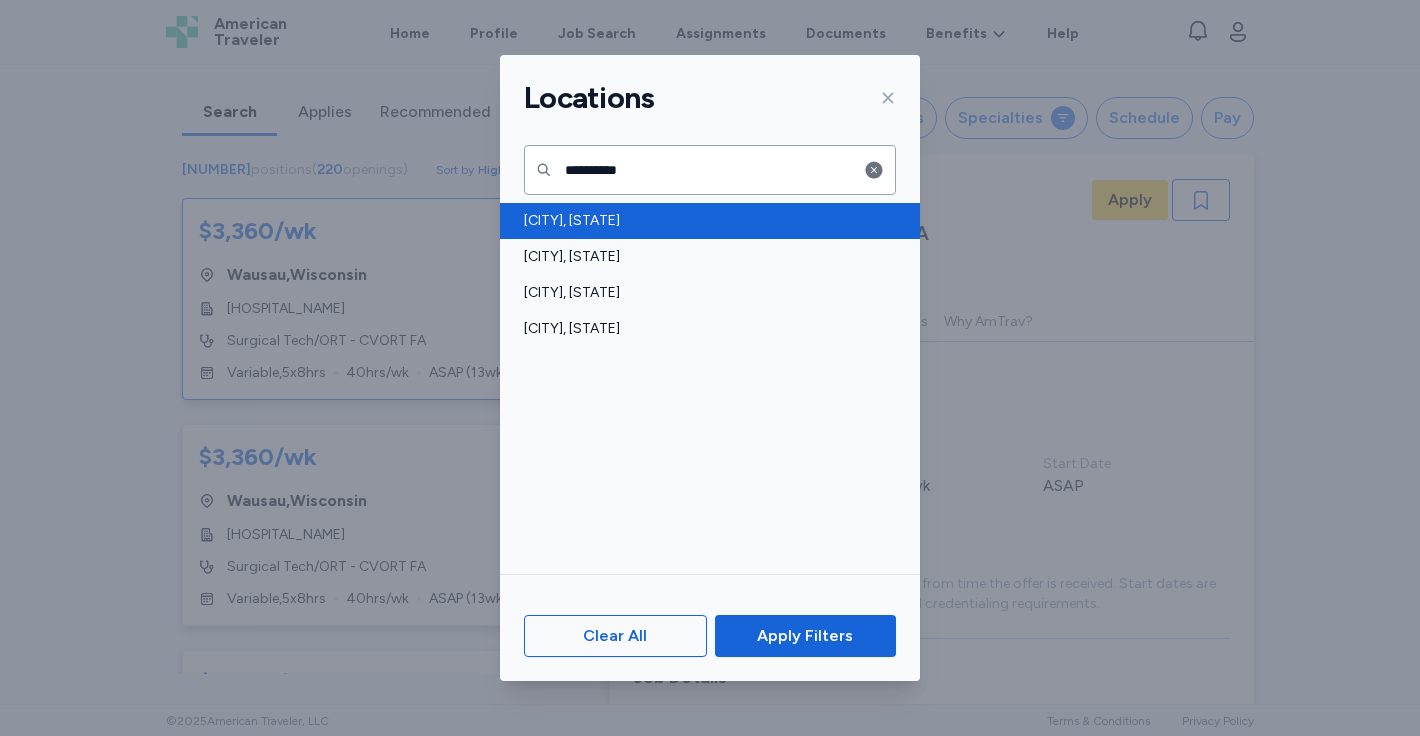 click on "[CITY], [STATE]" at bounding box center (704, 221) 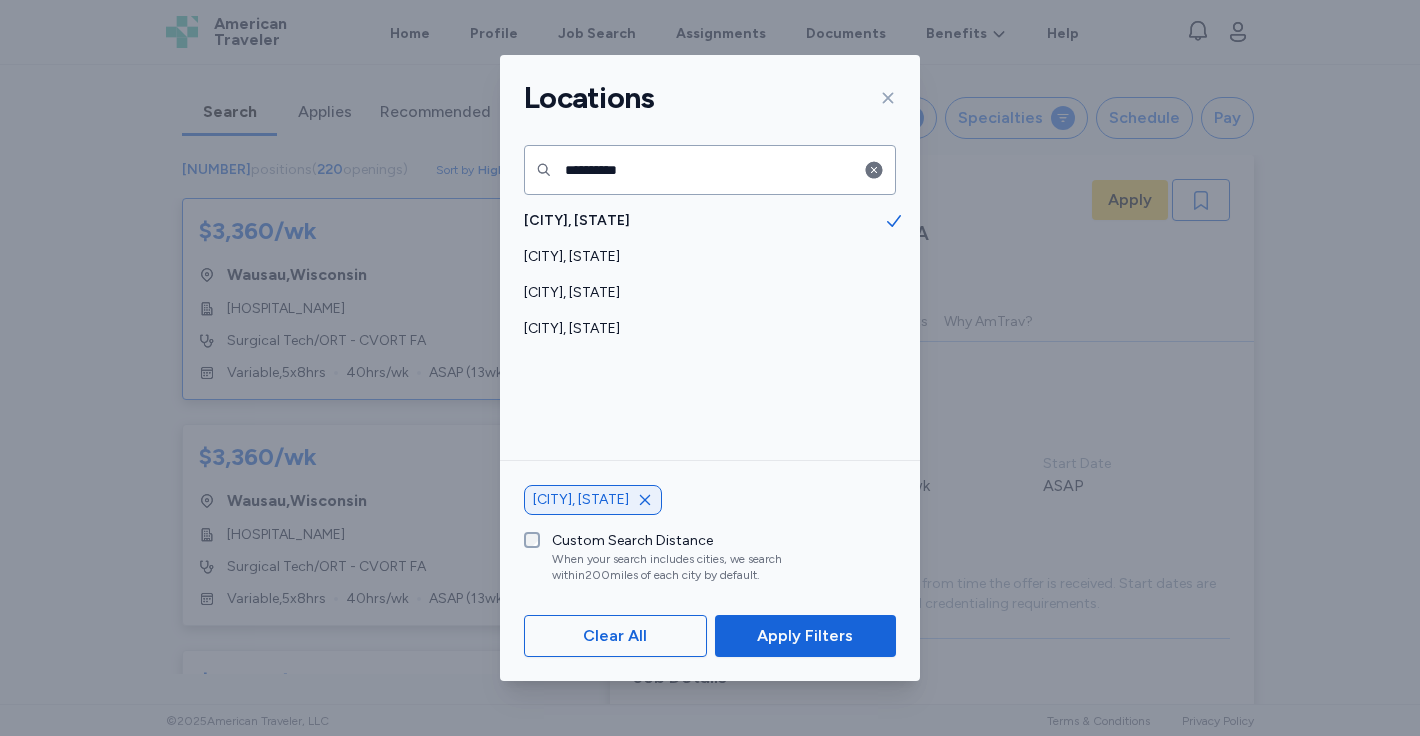 scroll, scrollTop: 2, scrollLeft: 0, axis: vertical 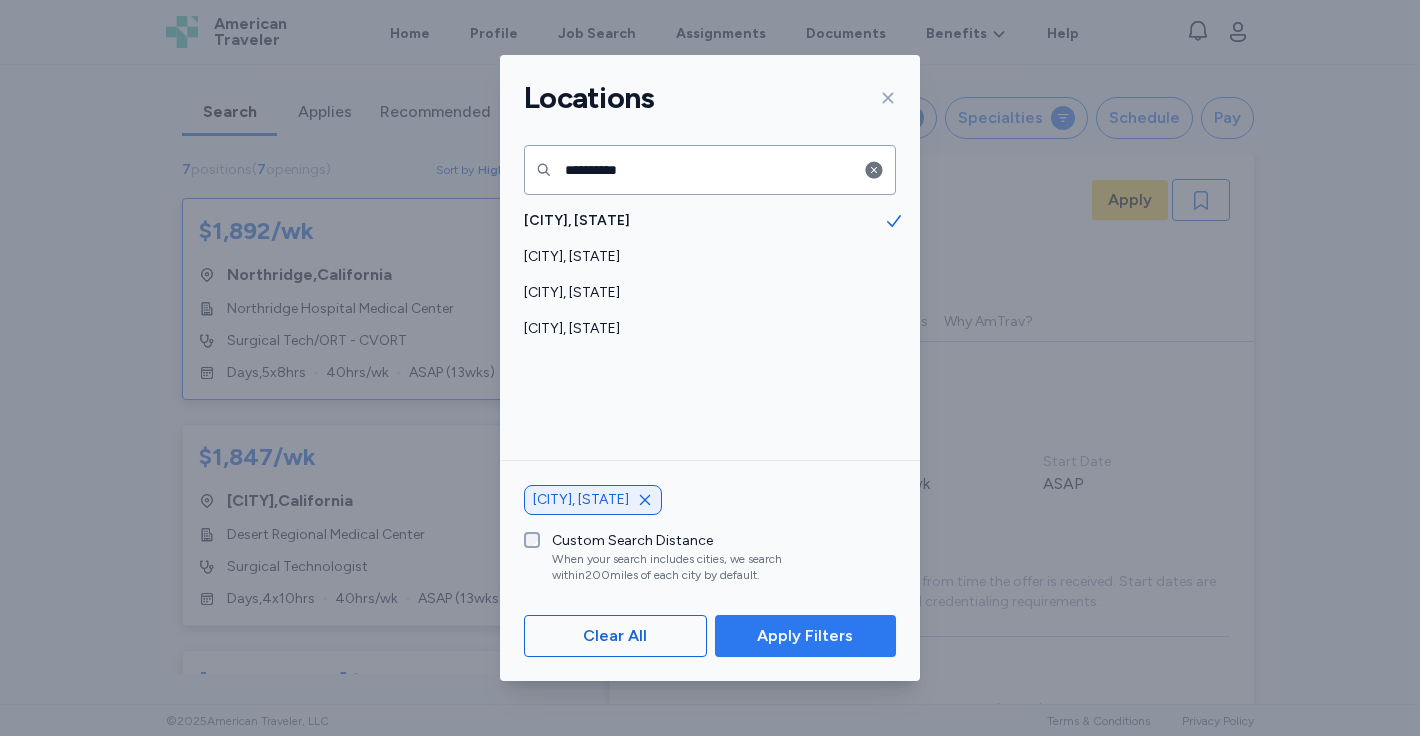 click on "Apply Filters" at bounding box center (805, 636) 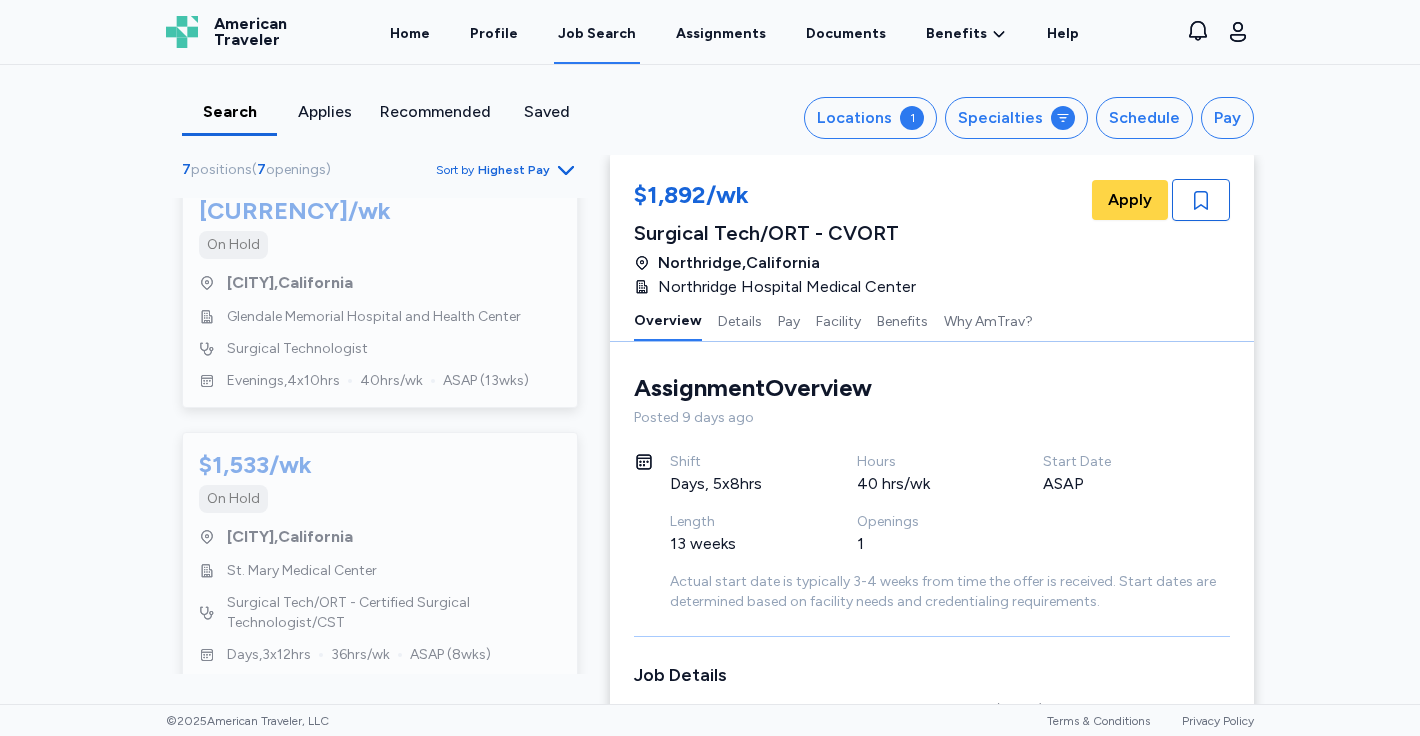 scroll, scrollTop: 1258, scrollLeft: 0, axis: vertical 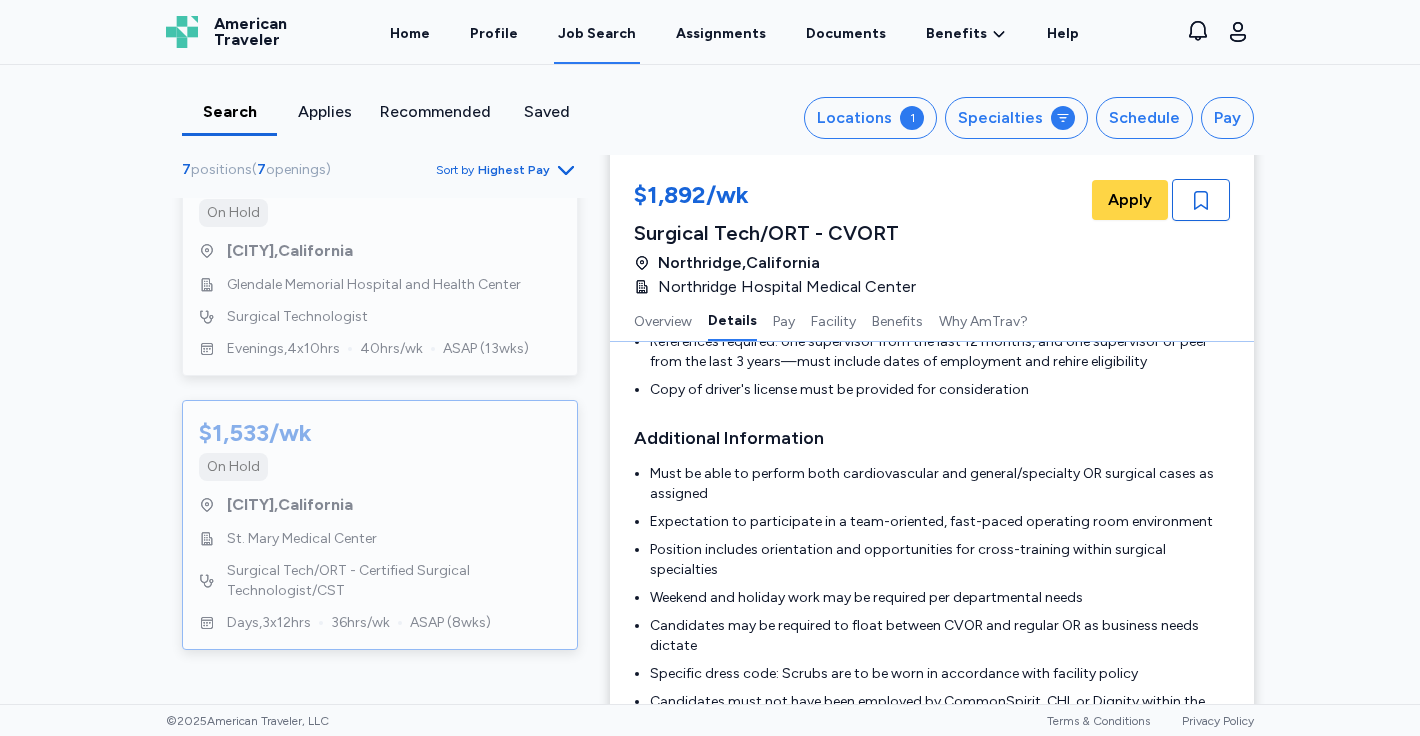 click on "On Hold" at bounding box center (233, 467) 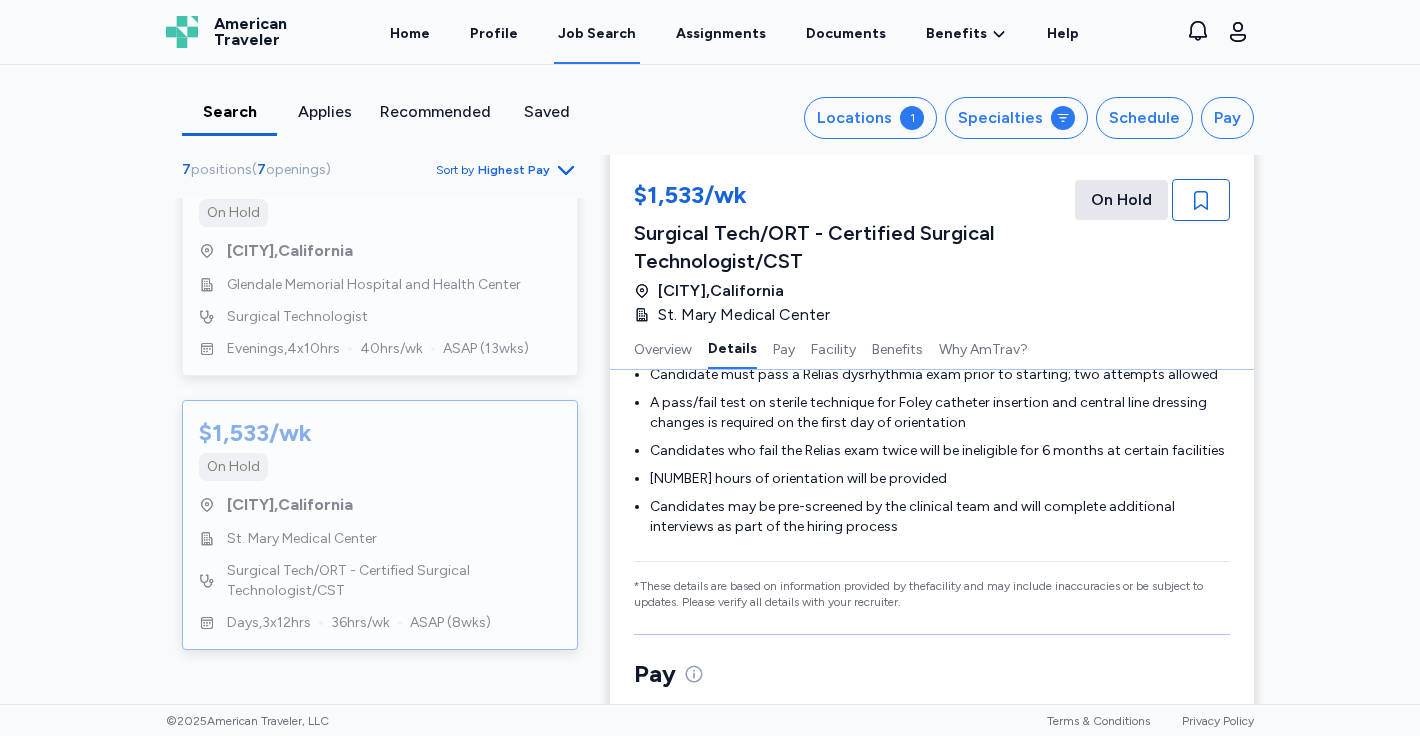 scroll, scrollTop: 825, scrollLeft: 0, axis: vertical 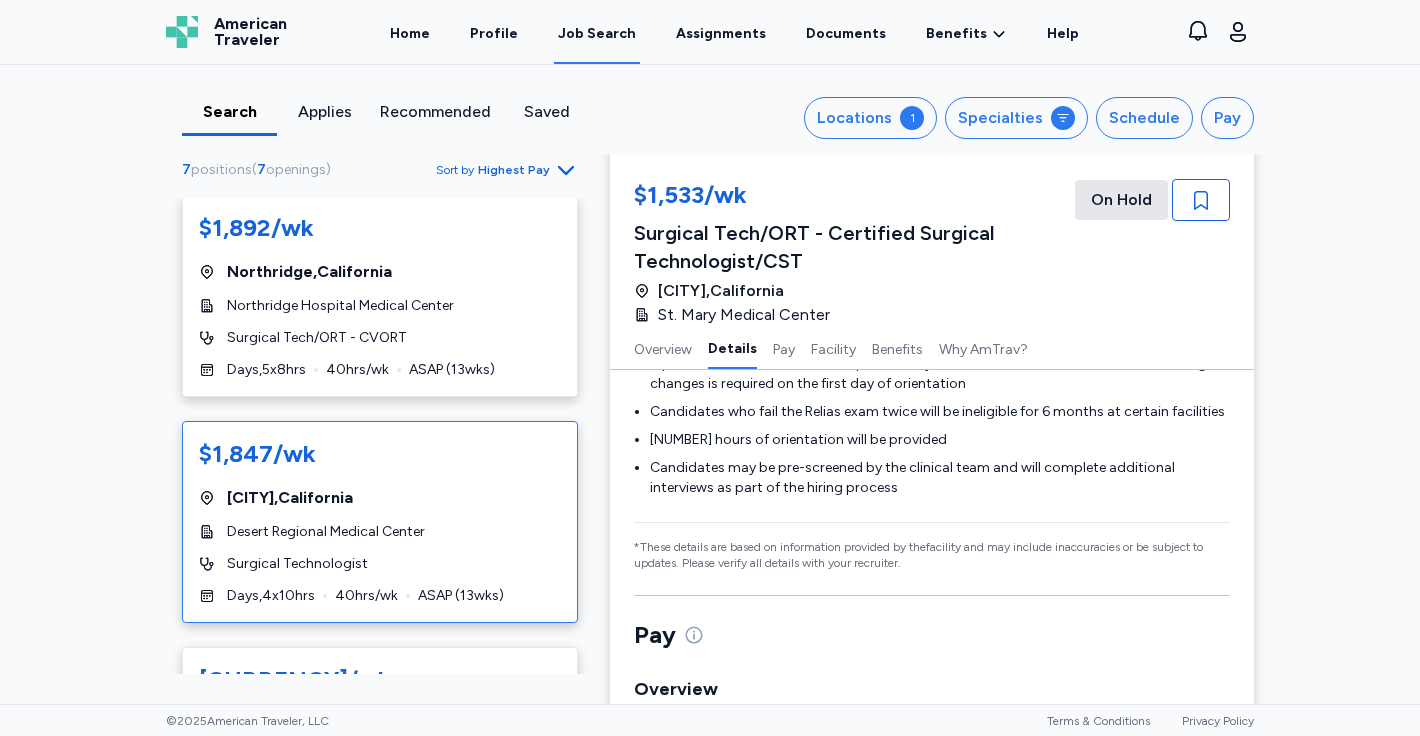 click on "$1,847/wk" at bounding box center (380, 454) 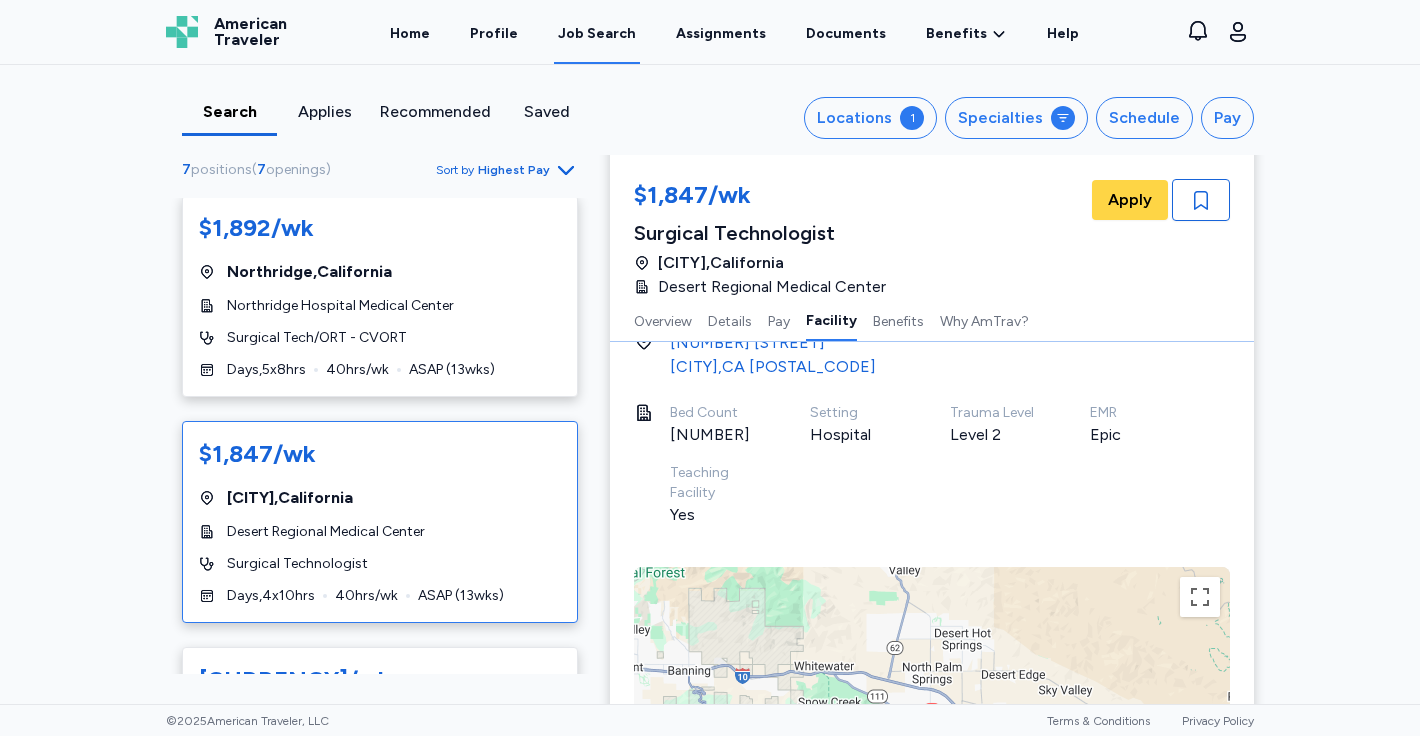 scroll, scrollTop: 1865, scrollLeft: 0, axis: vertical 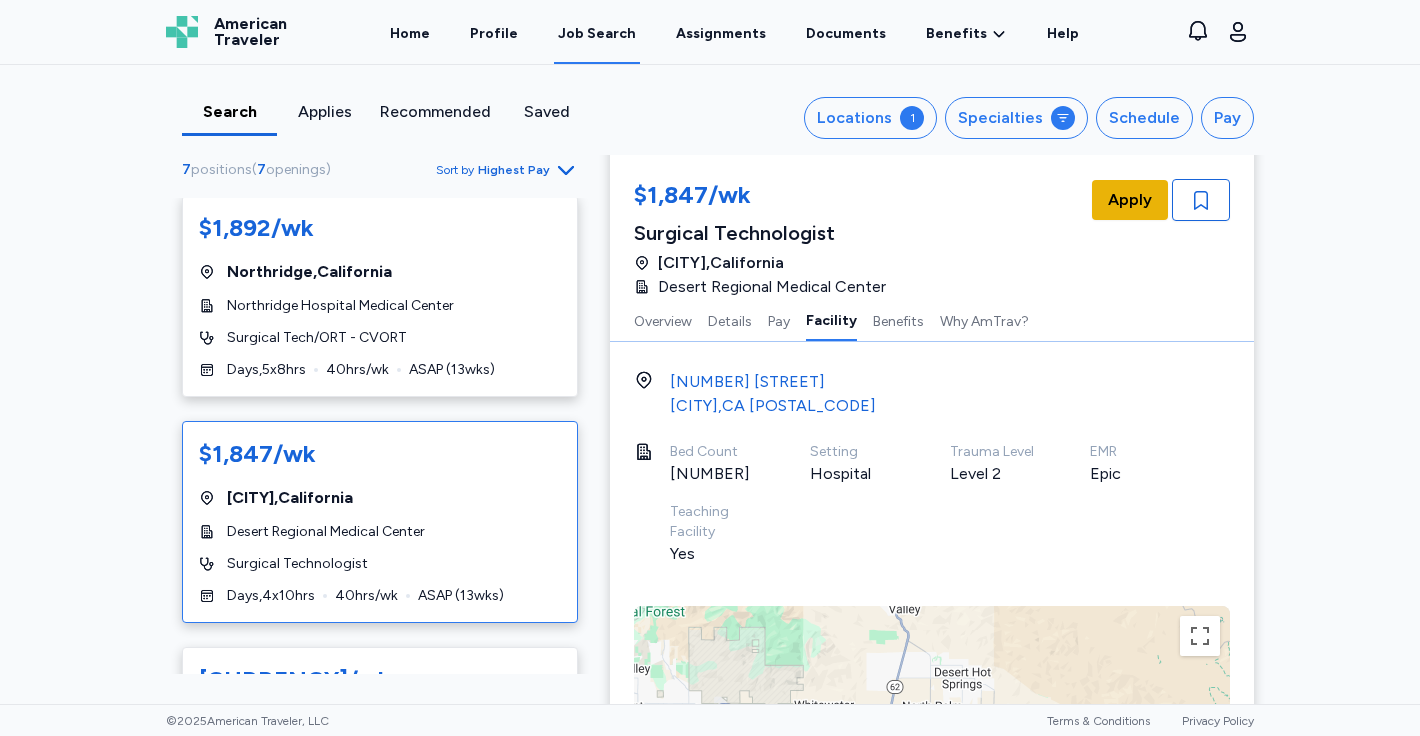 click on "Apply" at bounding box center (1130, 200) 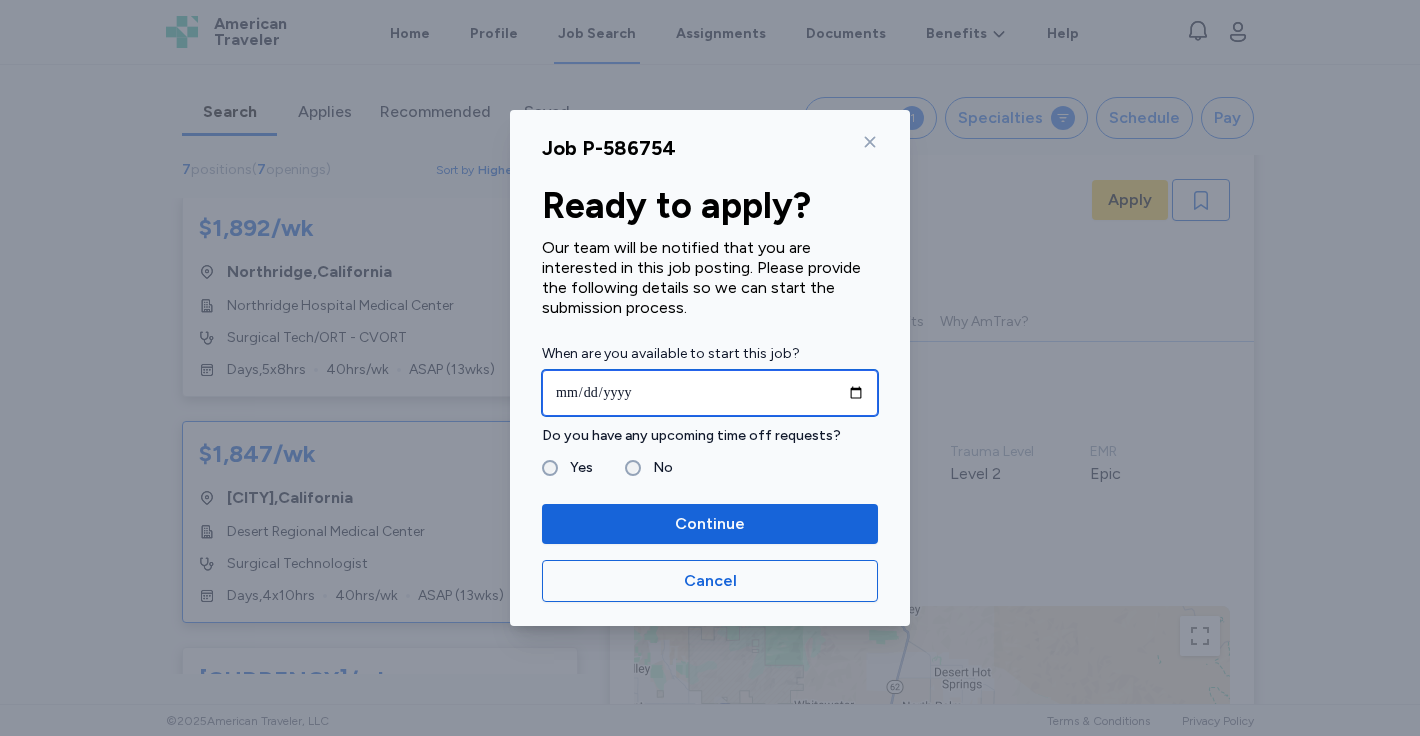 click at bounding box center [710, 393] 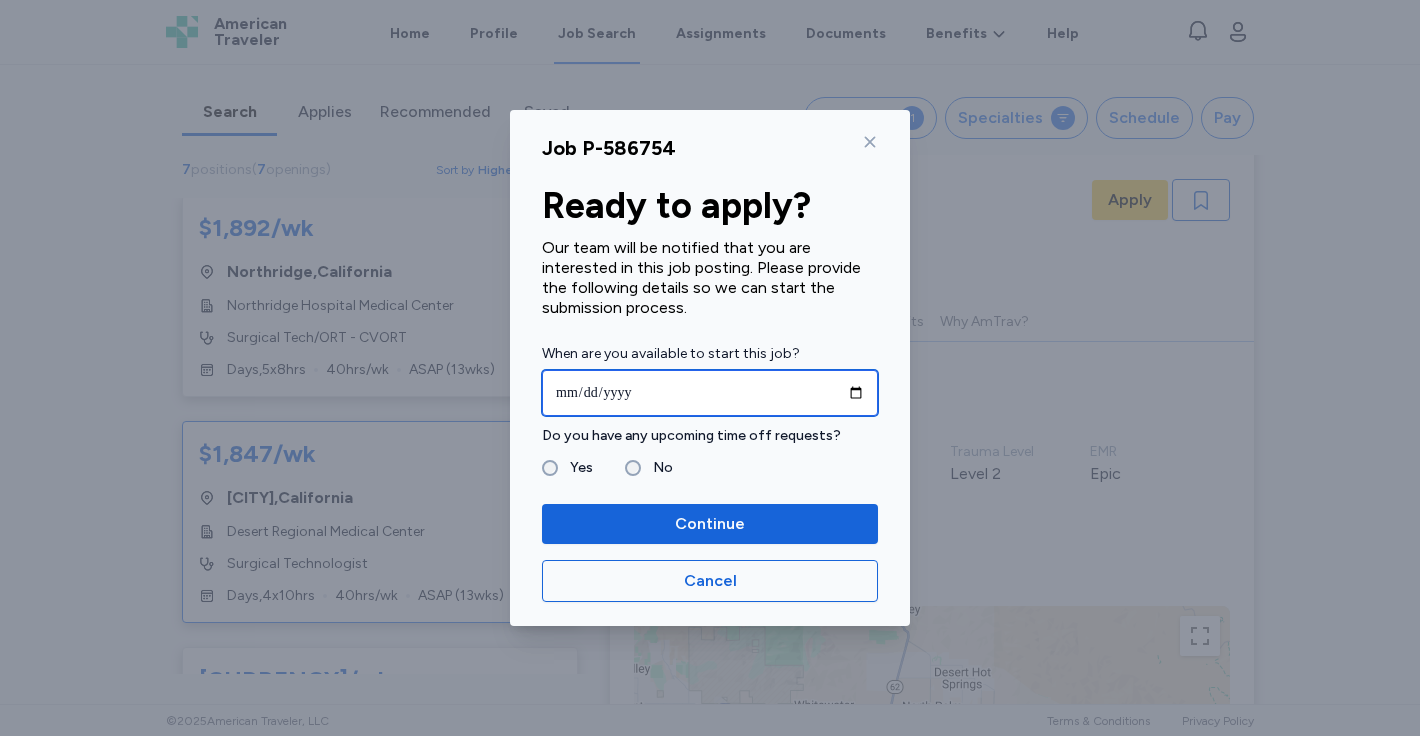 click at bounding box center (710, 393) 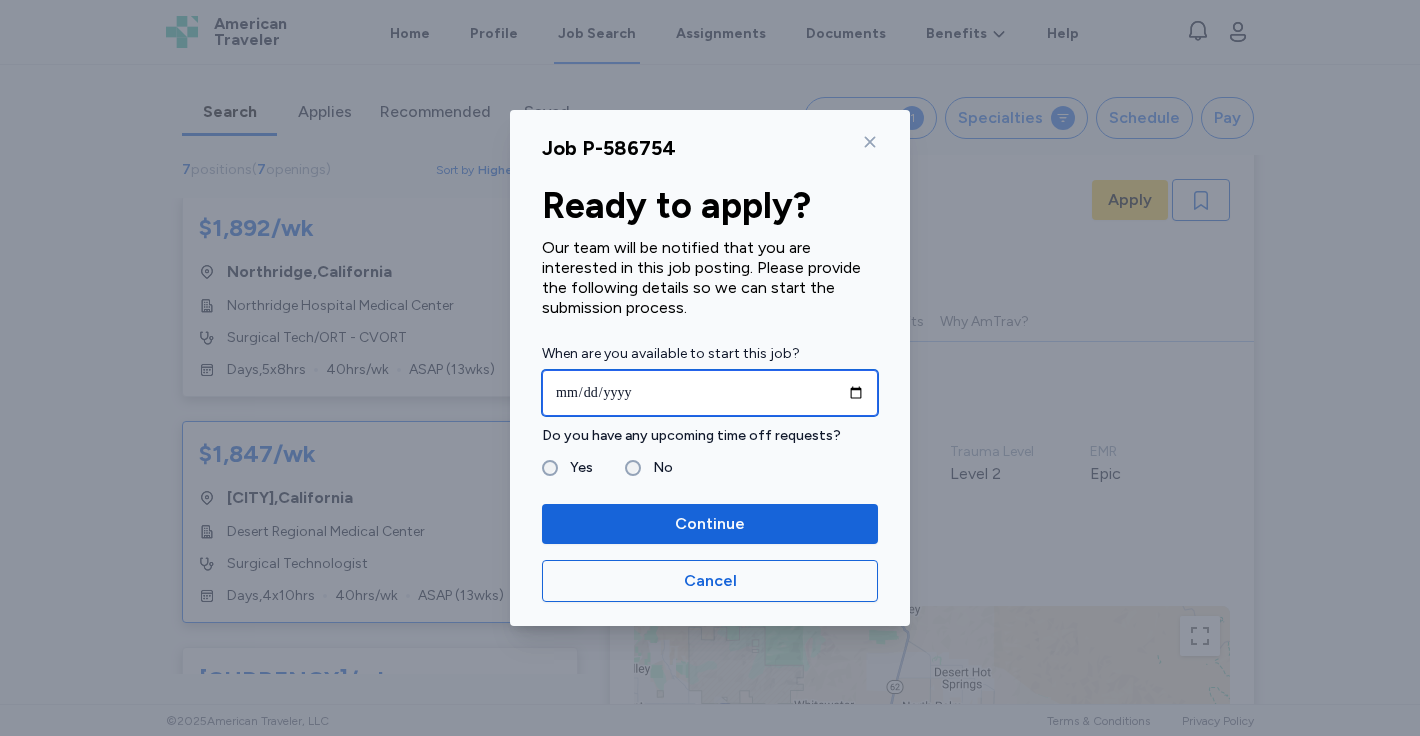 type on "**********" 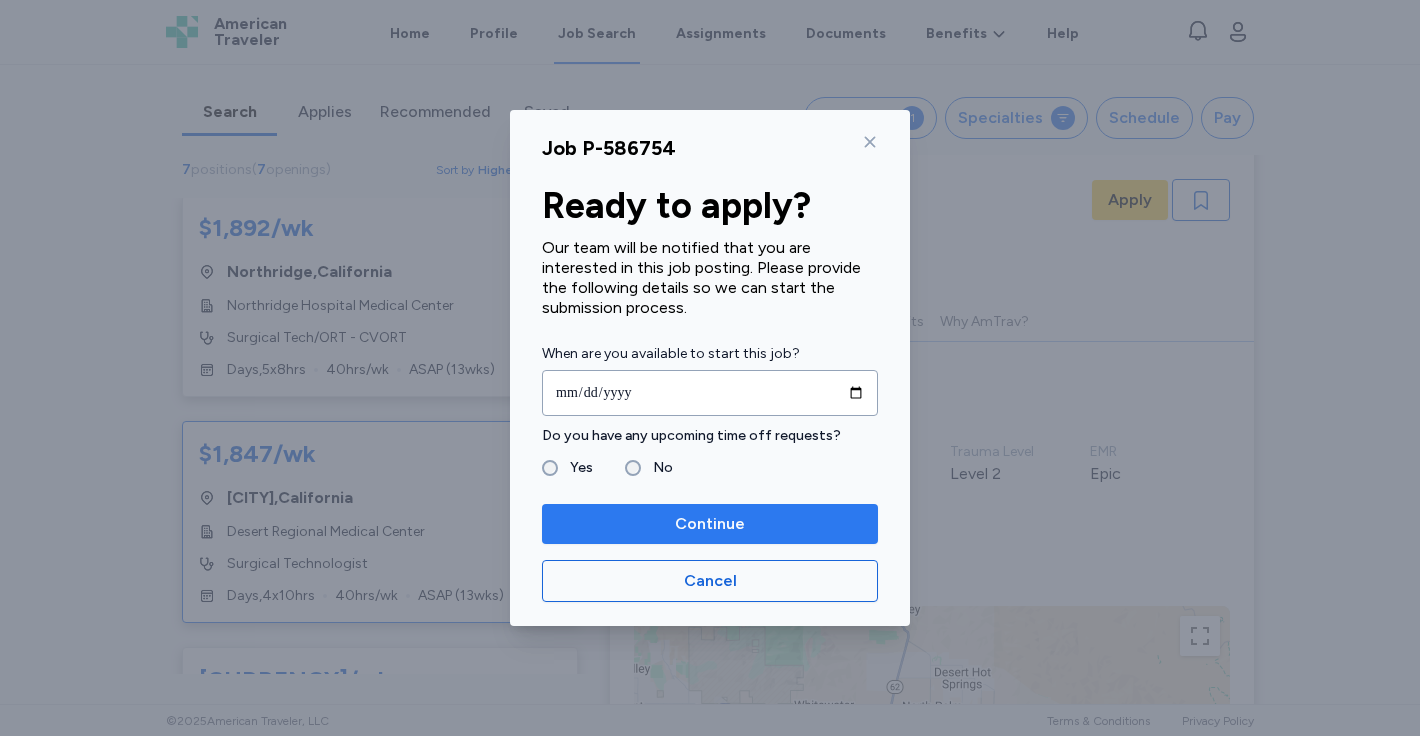 click on "Continue" at bounding box center [710, 524] 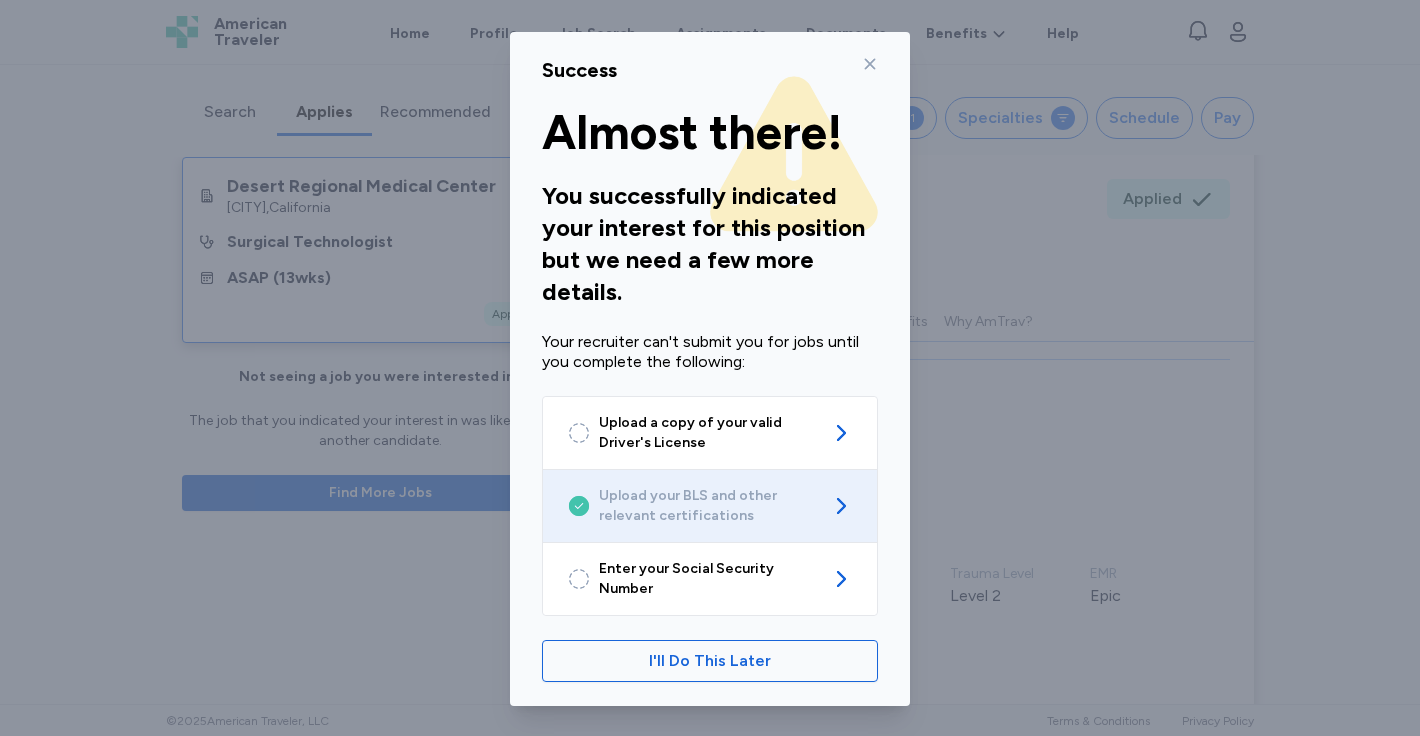 click on "Upload your BLS and other relevant certifications" at bounding box center [710, 506] 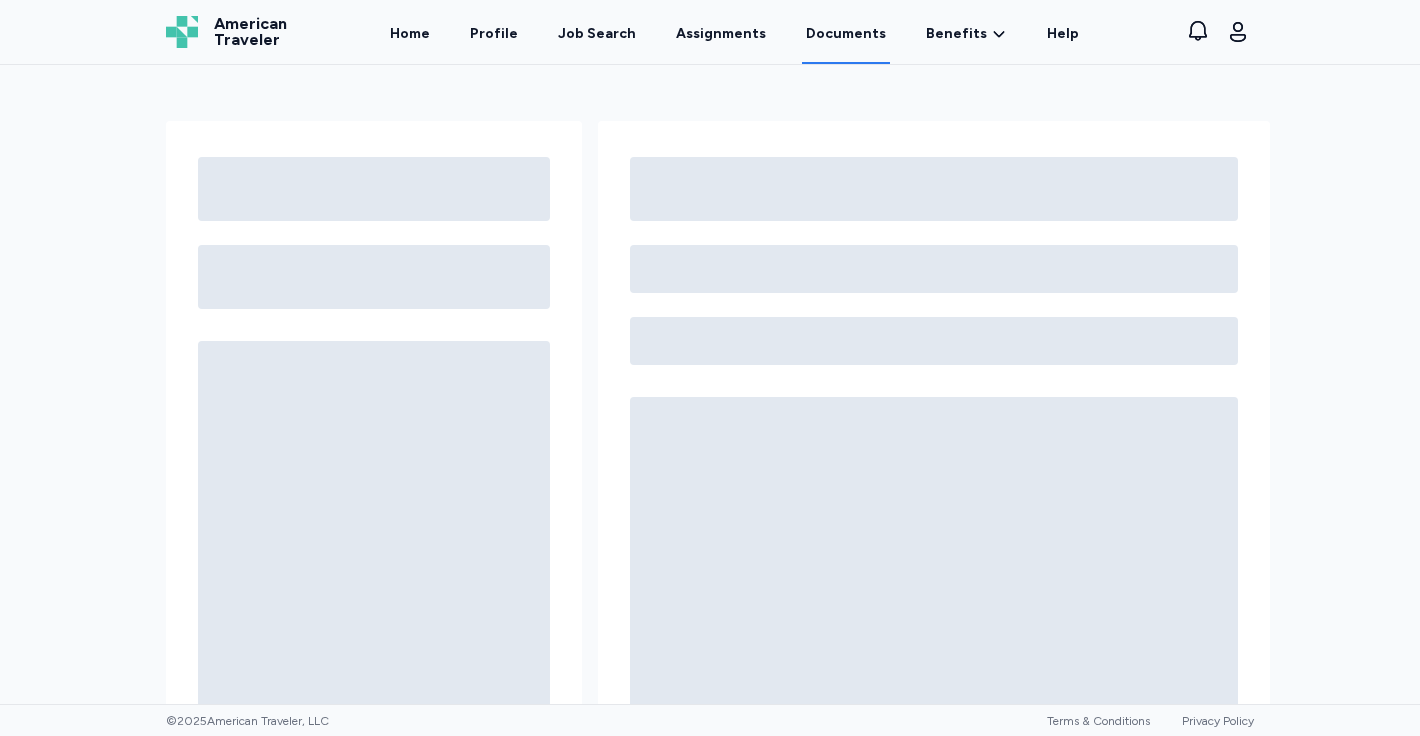 scroll, scrollTop: 0, scrollLeft: 0, axis: both 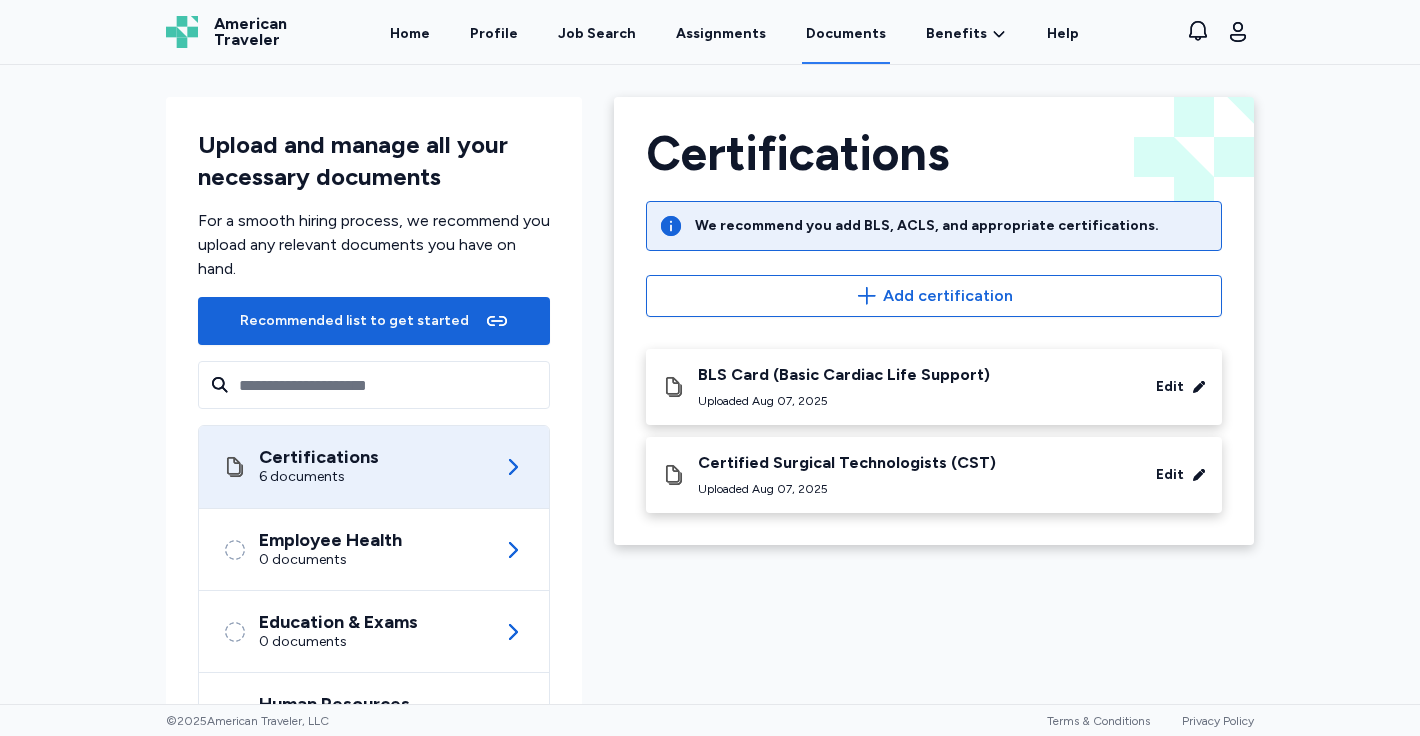 click on "BLS Card (Basic Cardiac Life Support)" at bounding box center (844, 375) 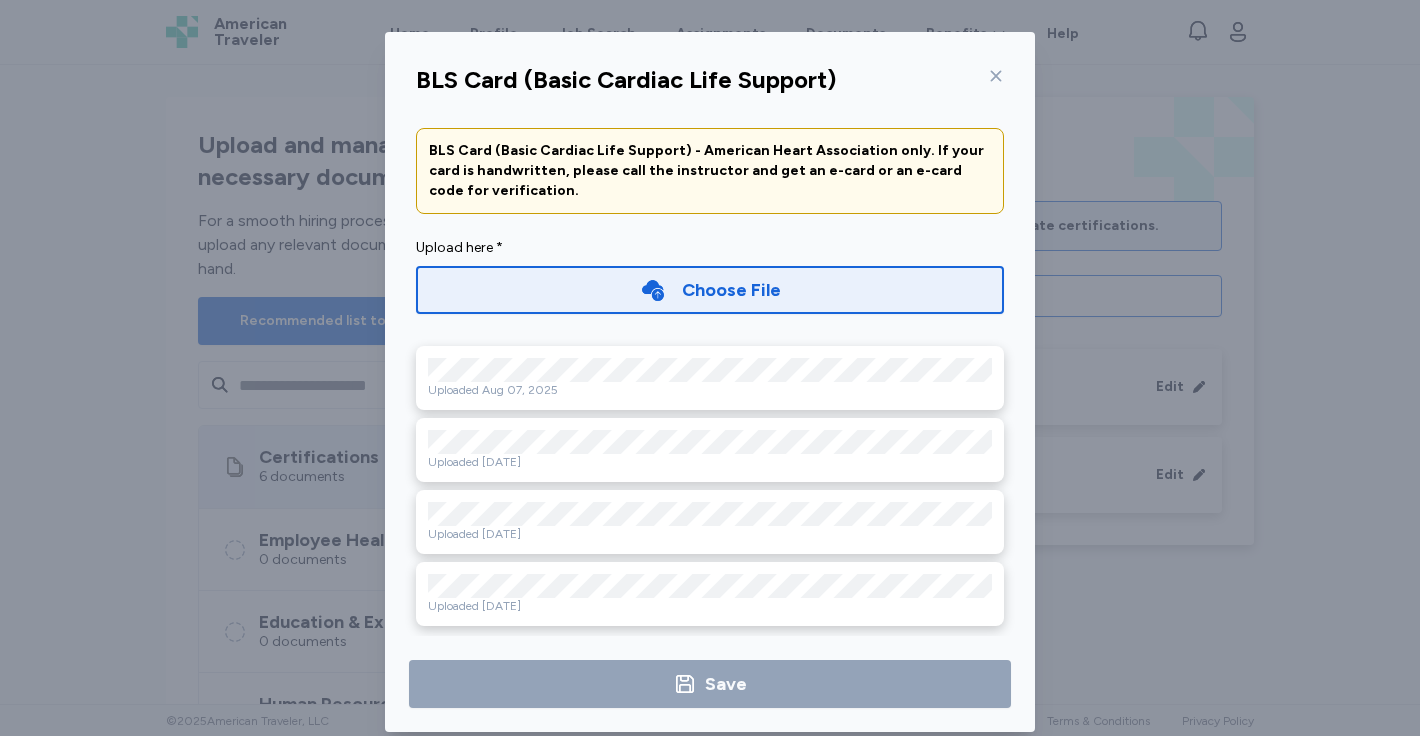 click 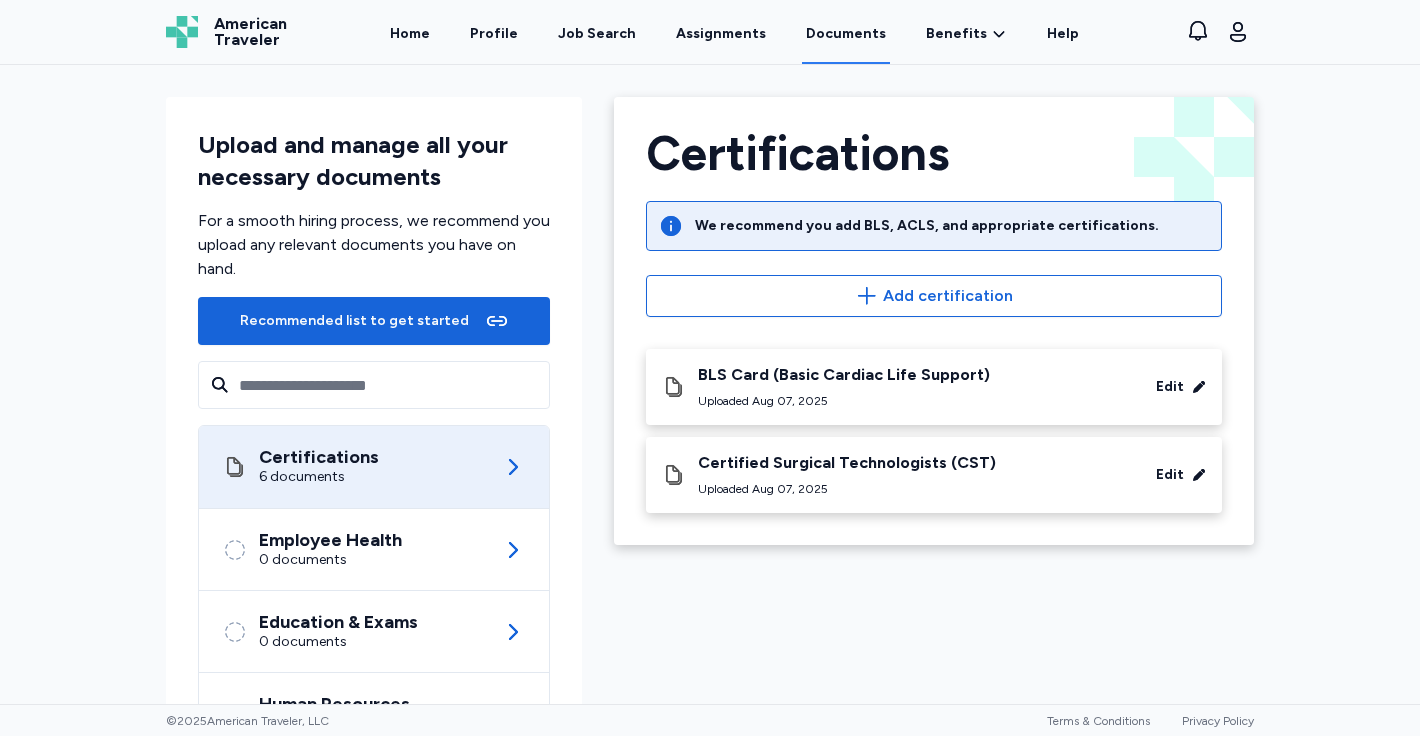 click 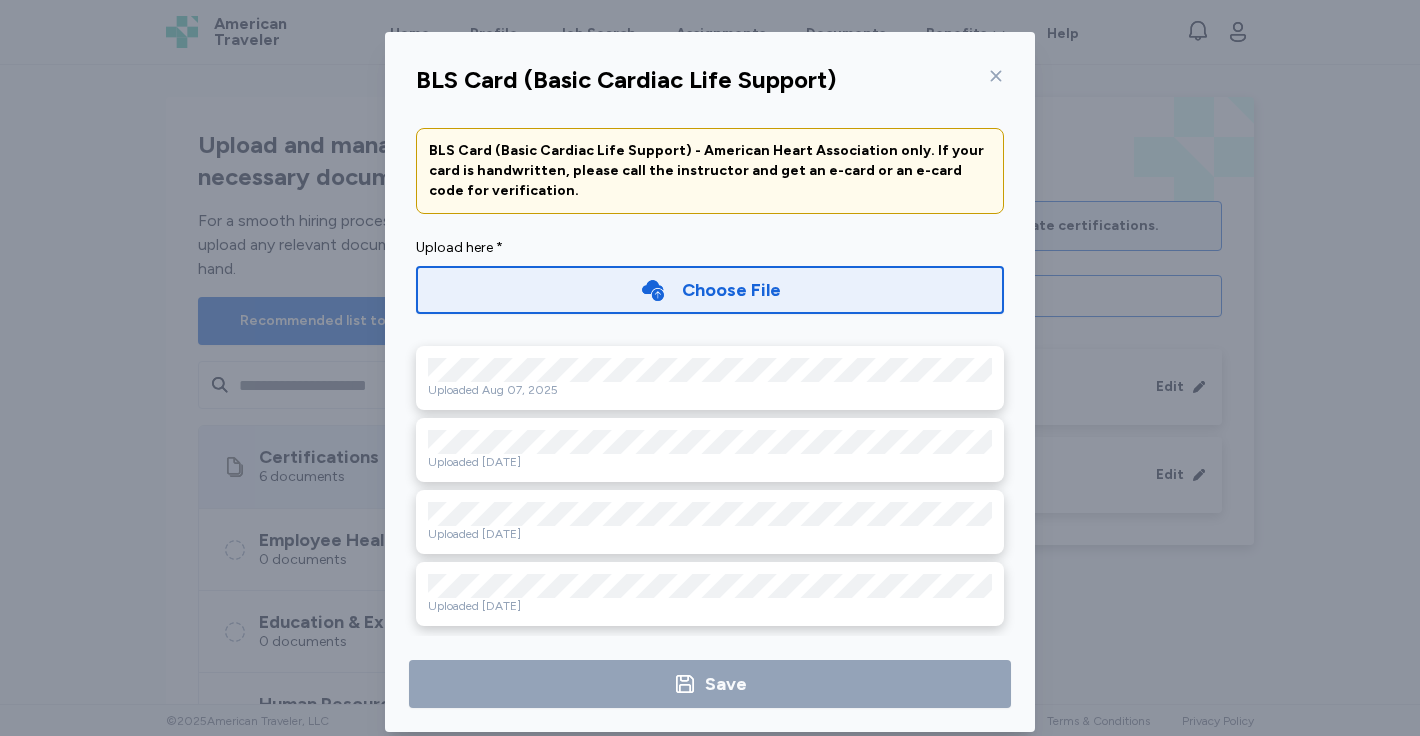 click on "Choose File" at bounding box center (710, 290) 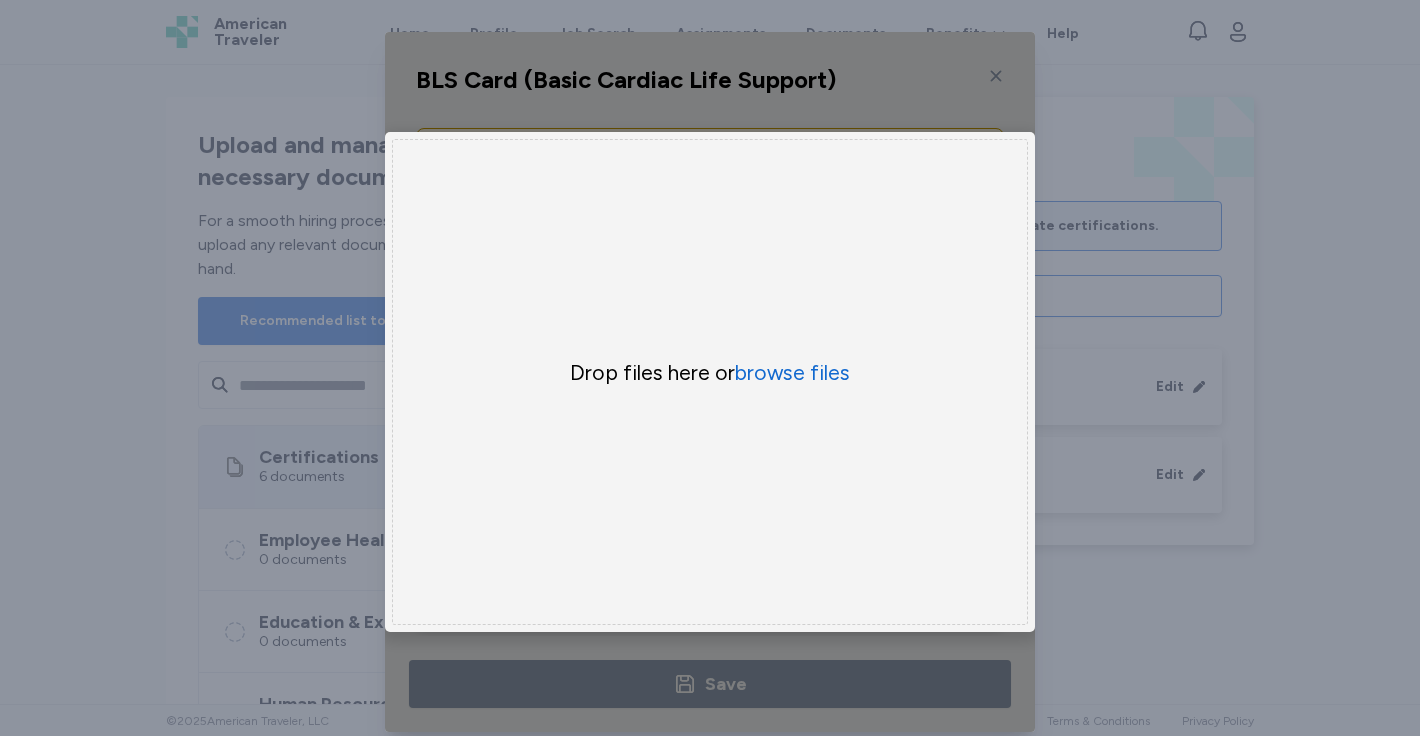 click on "Drop files here or  browse files" at bounding box center [710, 373] 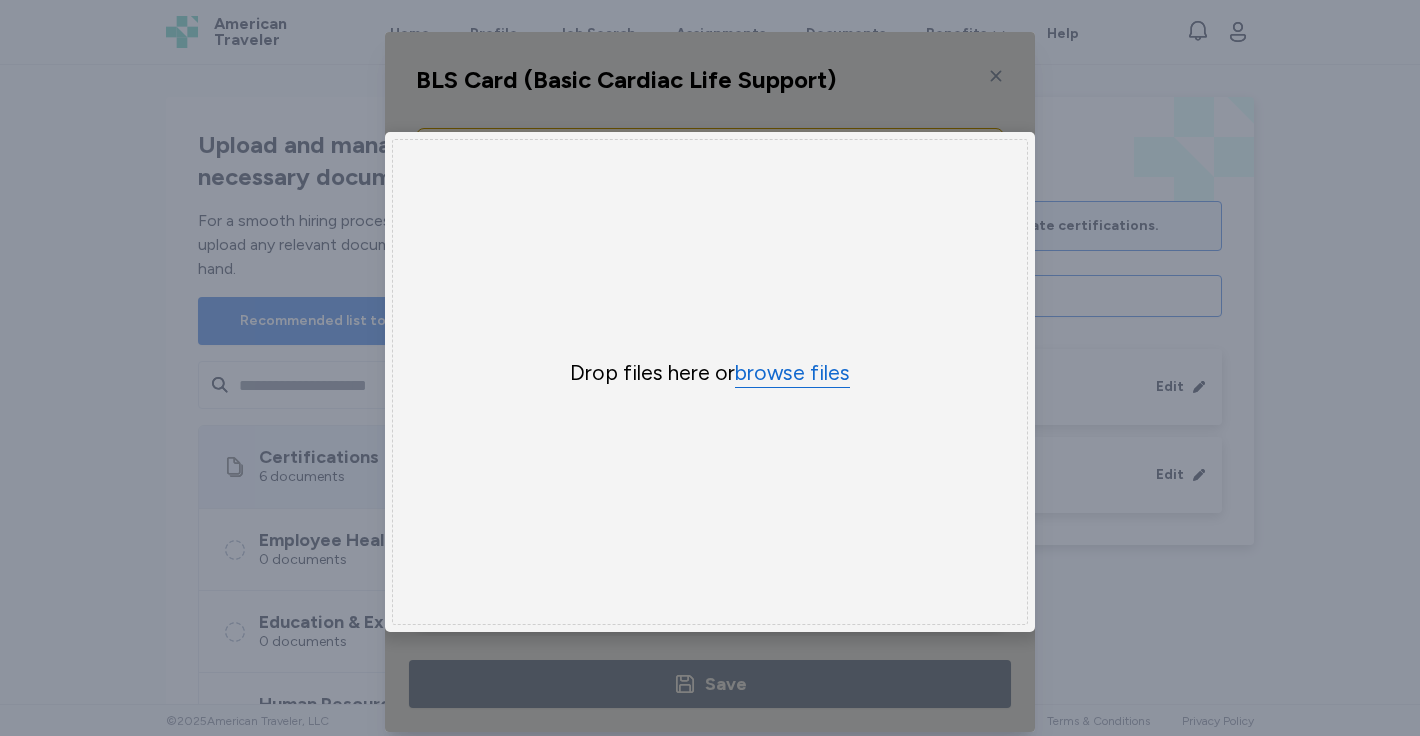 click on "browse files" at bounding box center [792, 373] 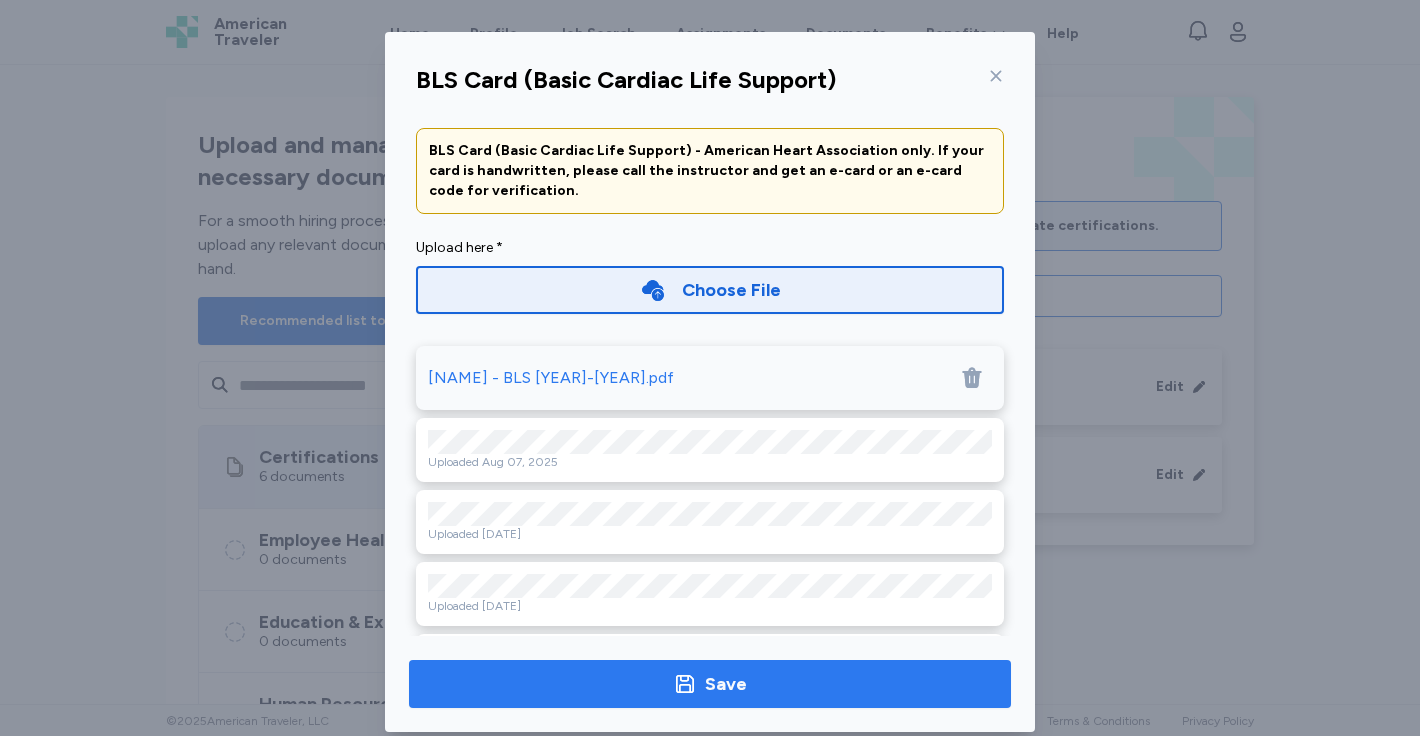 click on "Save" at bounding box center [710, 684] 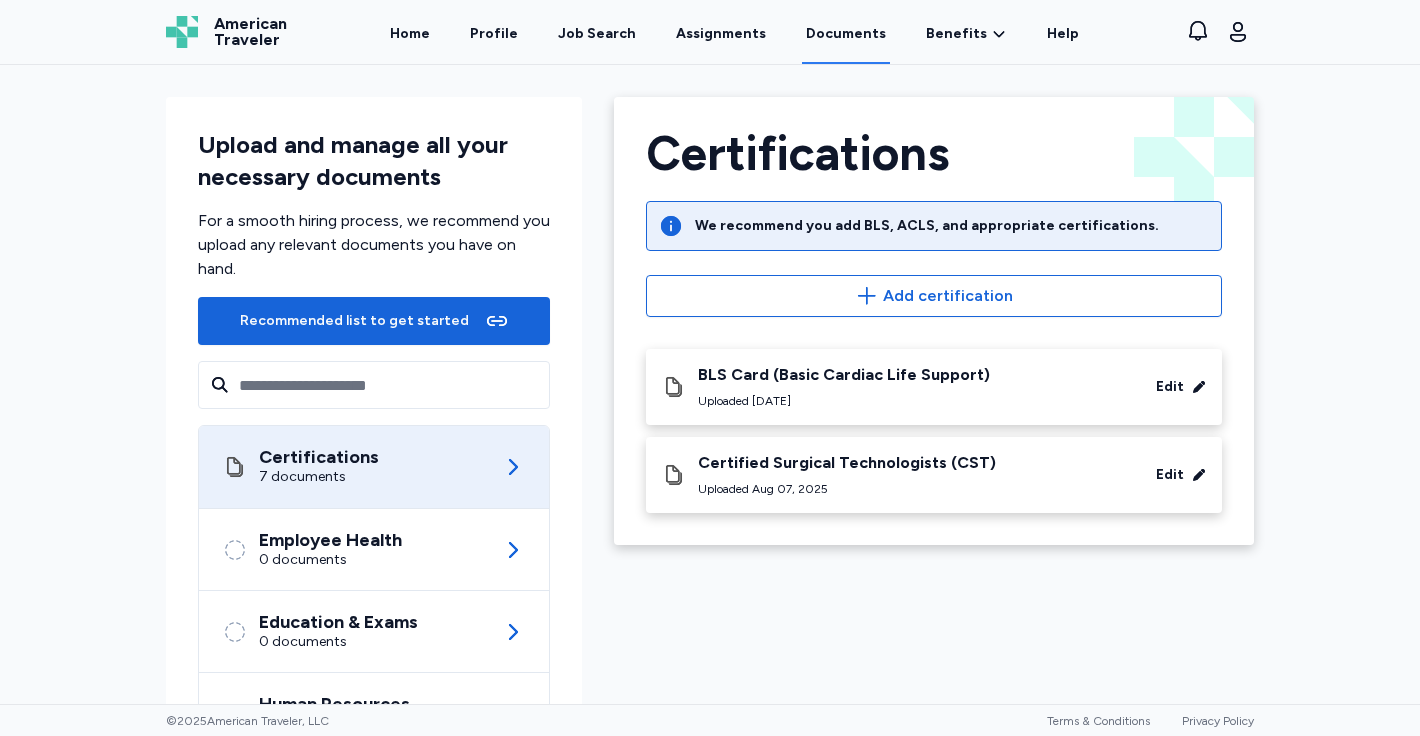 click on "Certifications Back Certifications We recommend you add BLS, ACLS, and appropriate certifications. Add certification BLS Card (Basic Cardiac Life Support)  Uploaded [DATE] Edit Certified Surgical Technologists (CST)  Uploaded [DATE] Edit" at bounding box center [934, 483] 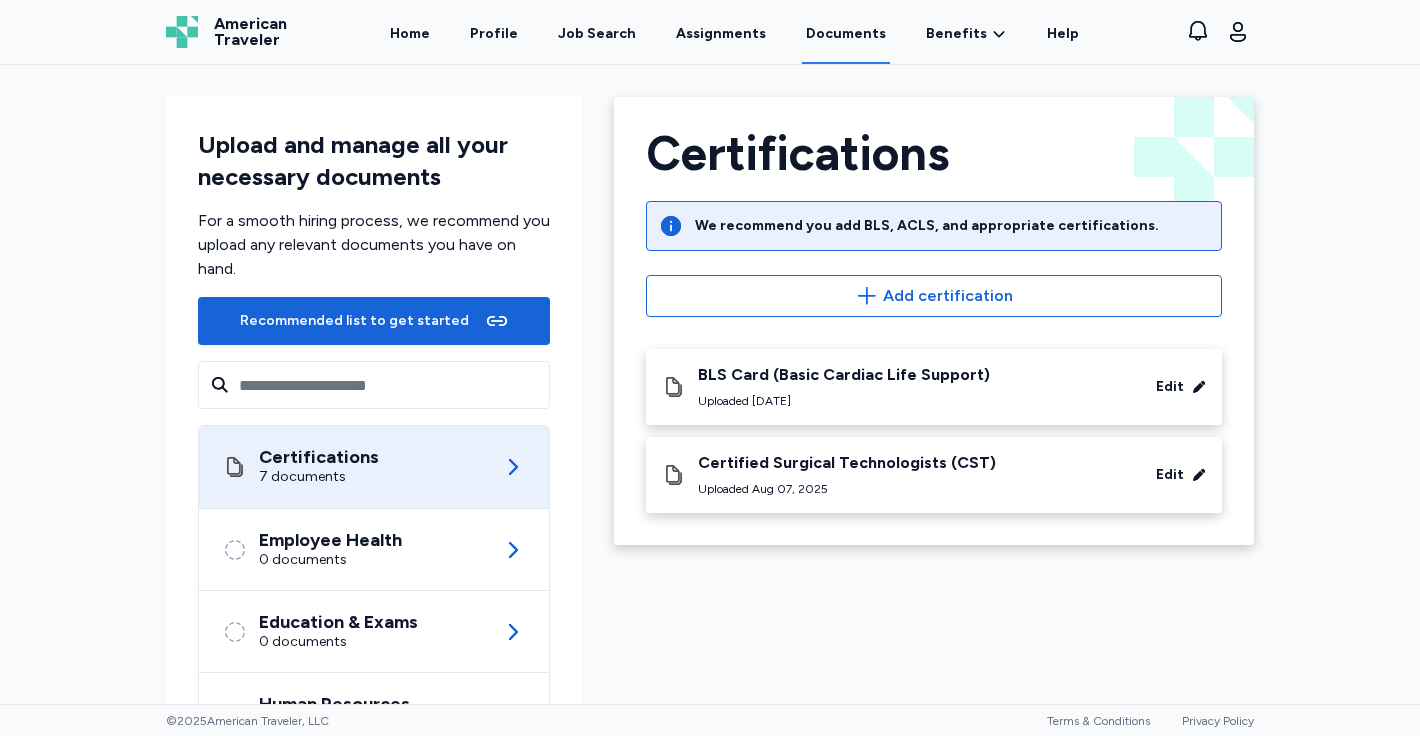 scroll, scrollTop: 180, scrollLeft: 0, axis: vertical 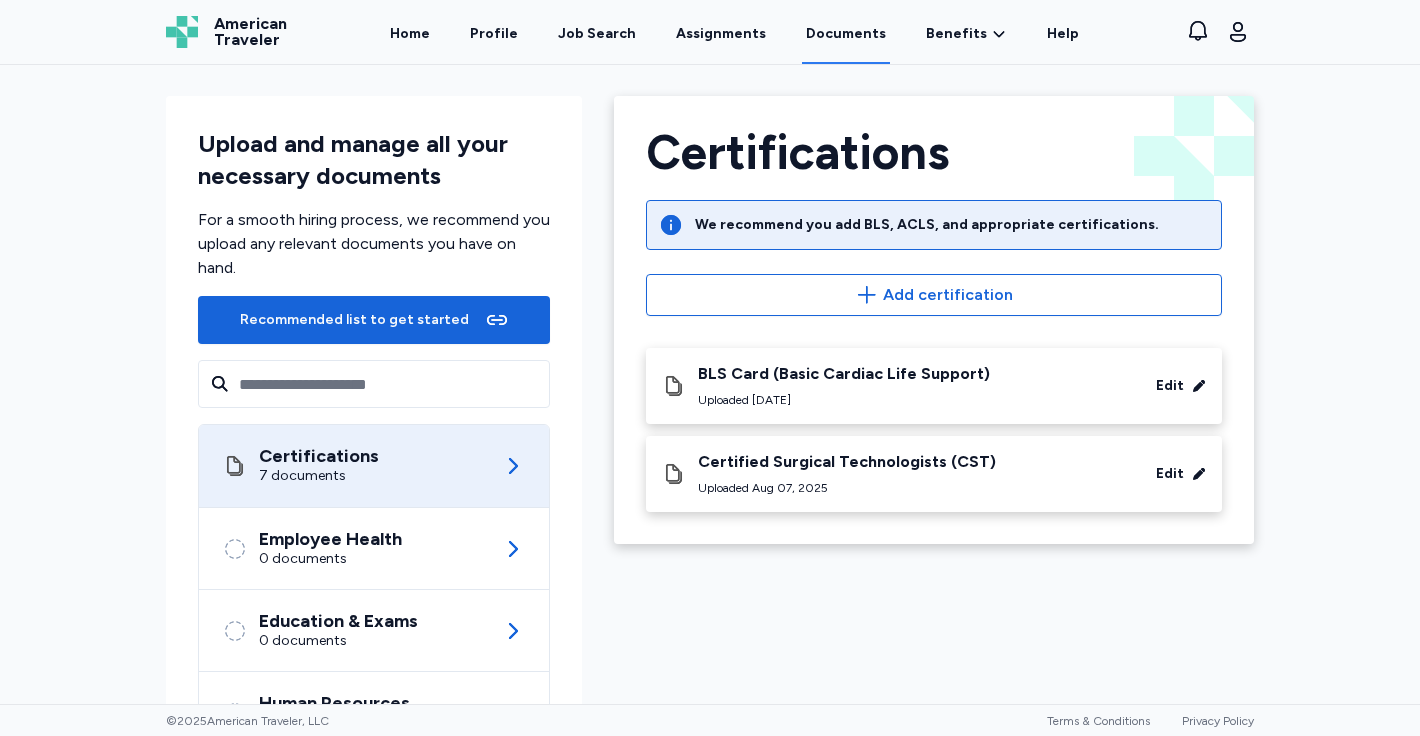 click 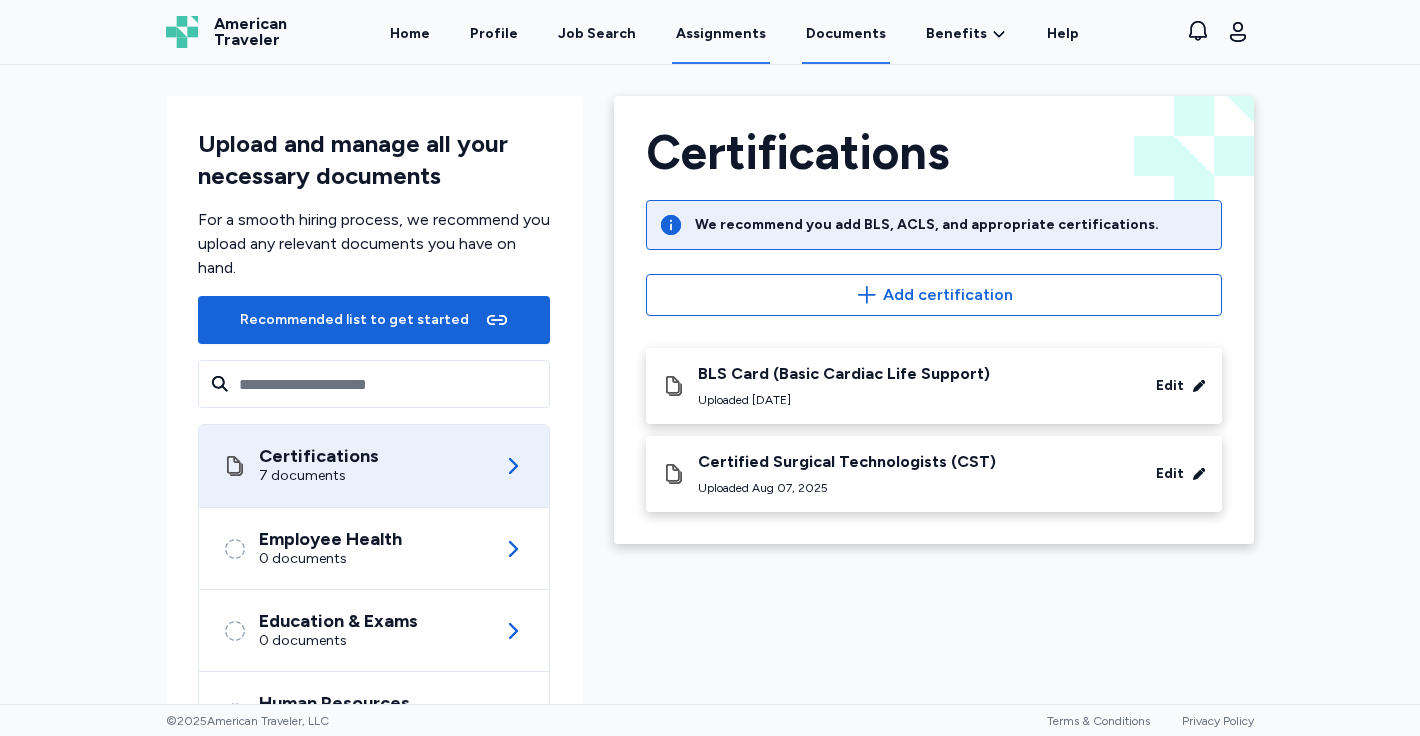 click on "Assignments" at bounding box center [721, 33] 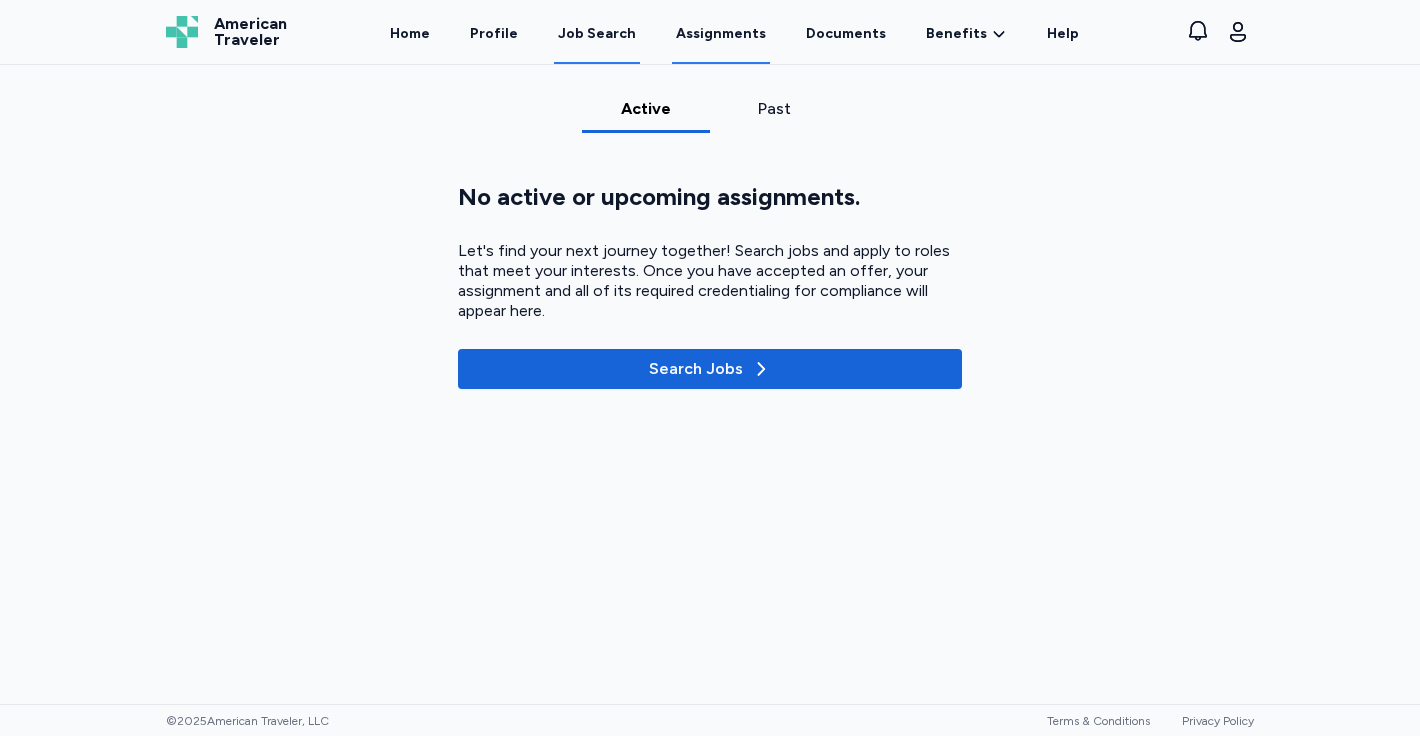 click on "Job Search" at bounding box center (597, 34) 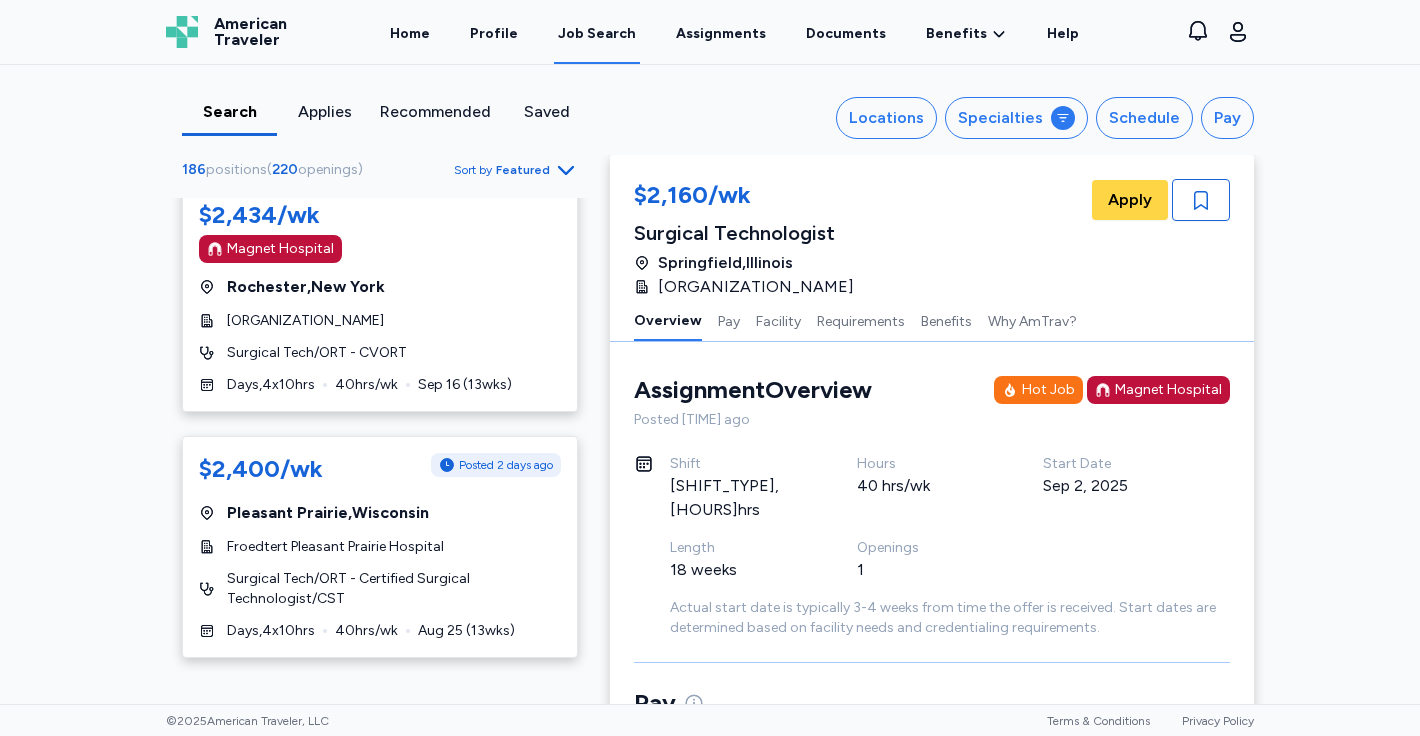 scroll, scrollTop: 3285, scrollLeft: 0, axis: vertical 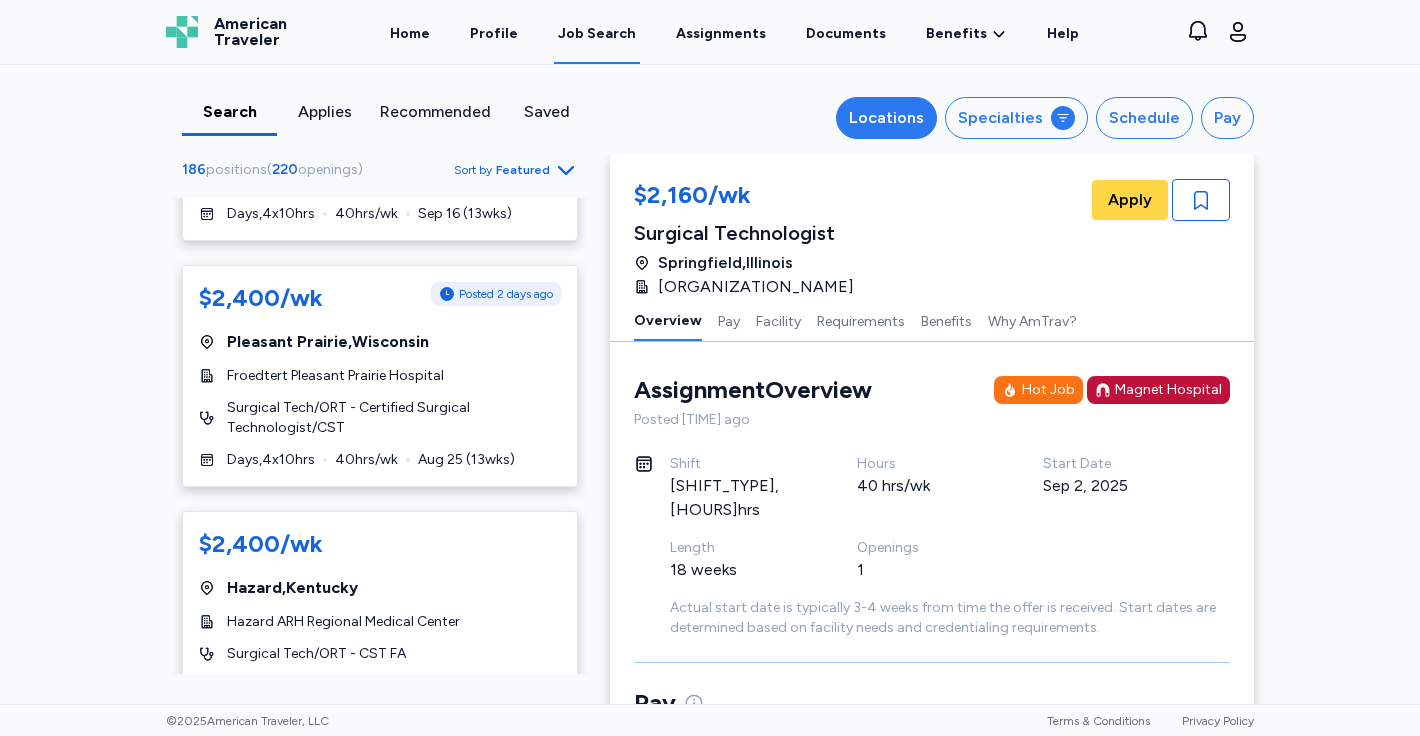 click on "Locations" at bounding box center [886, 118] 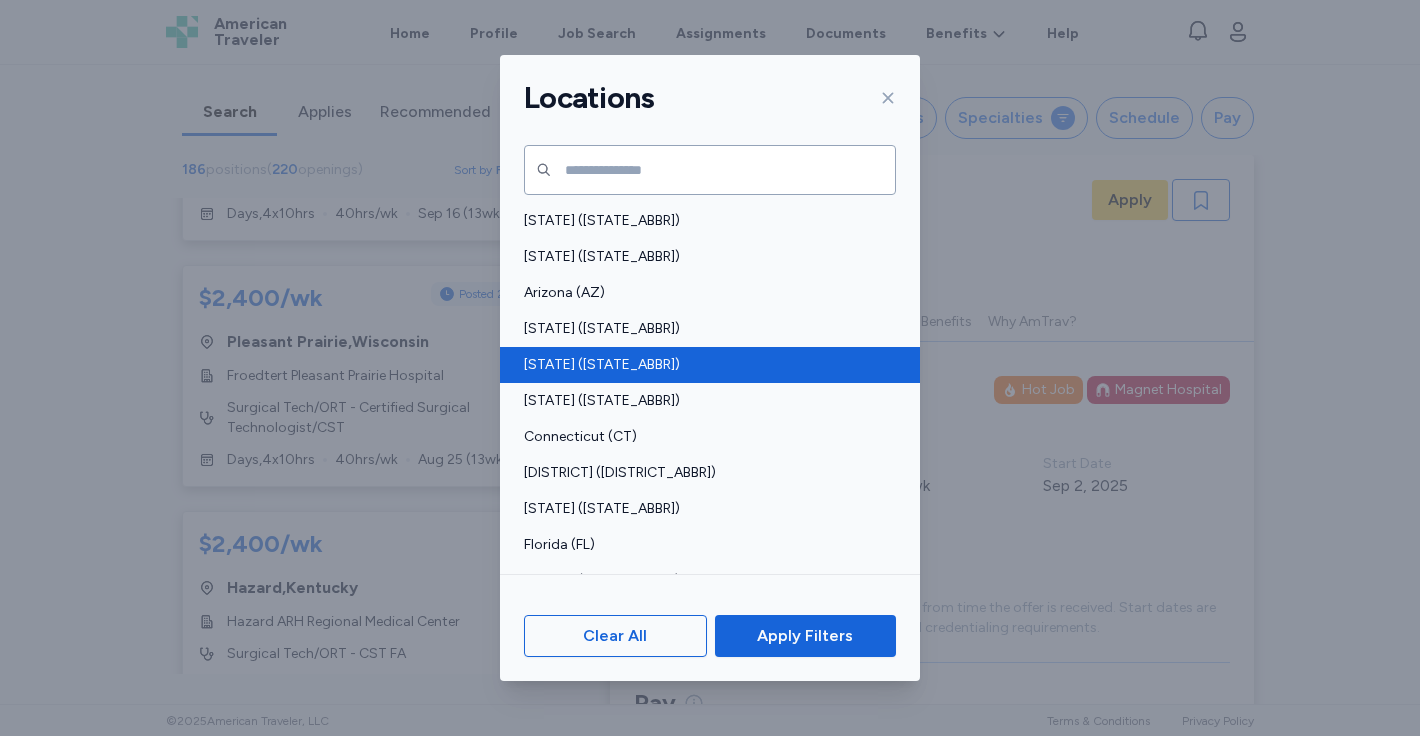 click on "[STATE] ([STATE_ABBR])" at bounding box center (704, 365) 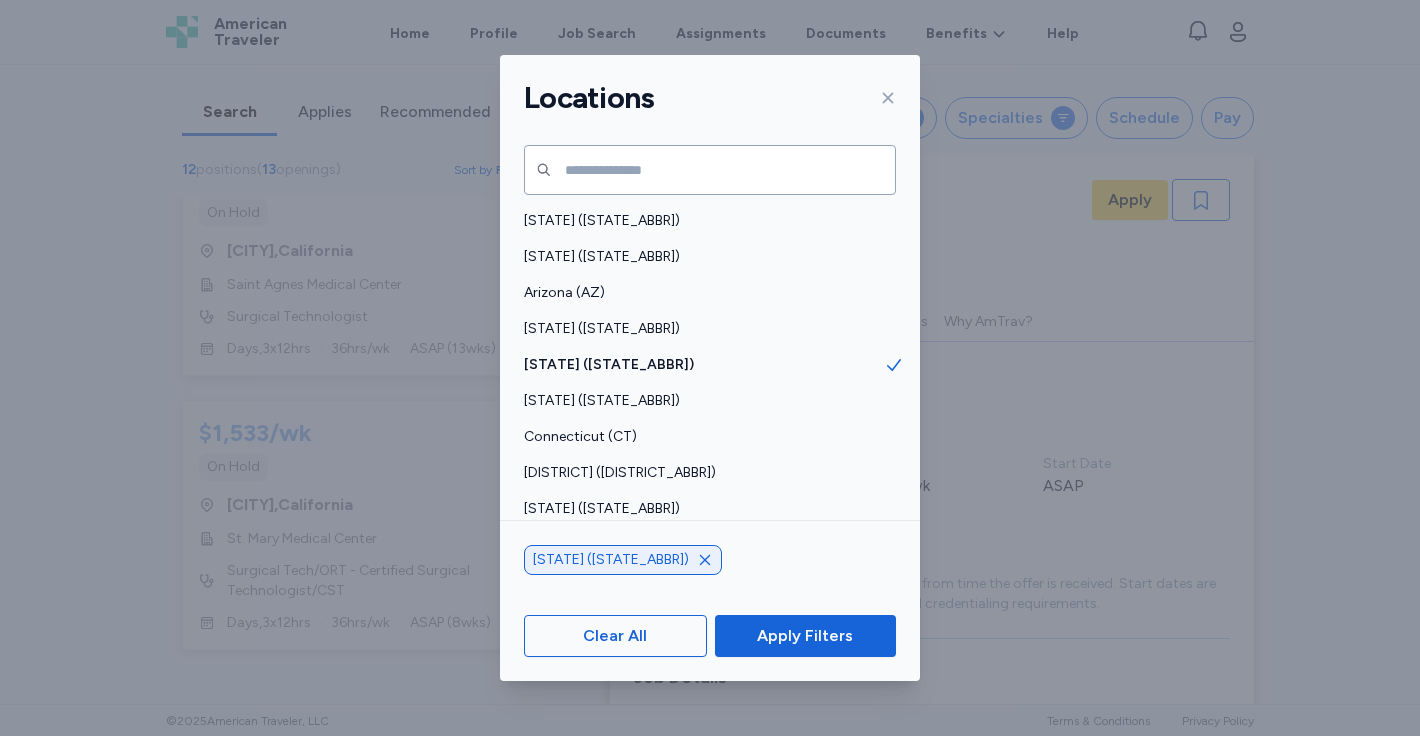 scroll, scrollTop: 2, scrollLeft: 0, axis: vertical 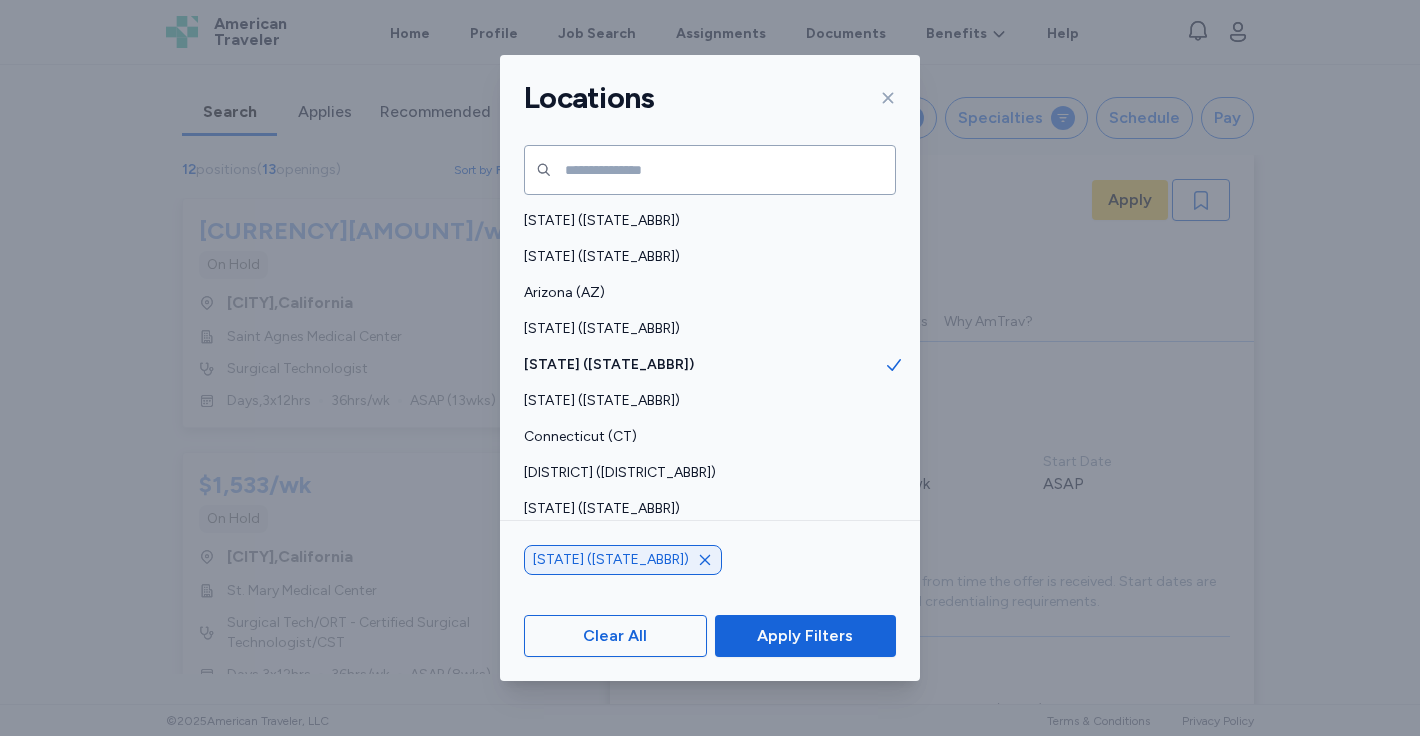 click 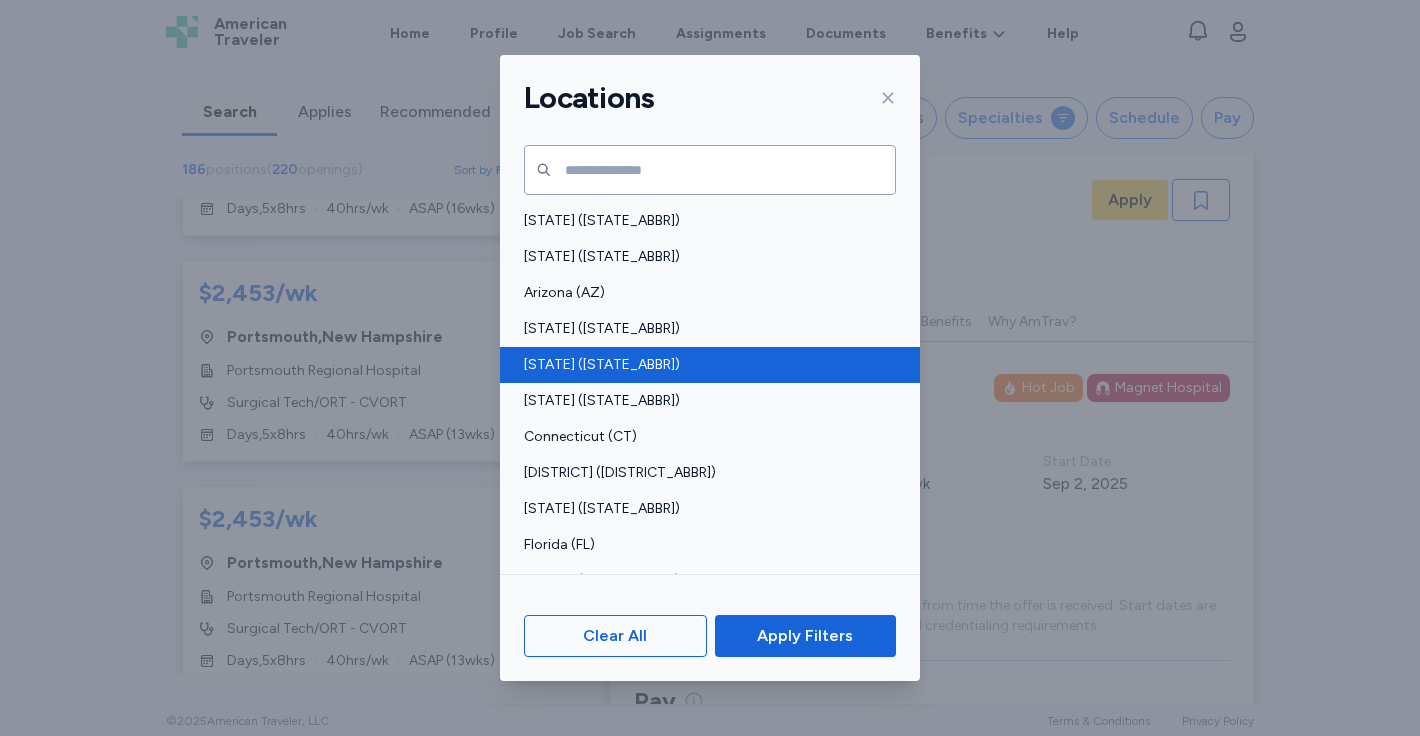 scroll, scrollTop: 3285, scrollLeft: 0, axis: vertical 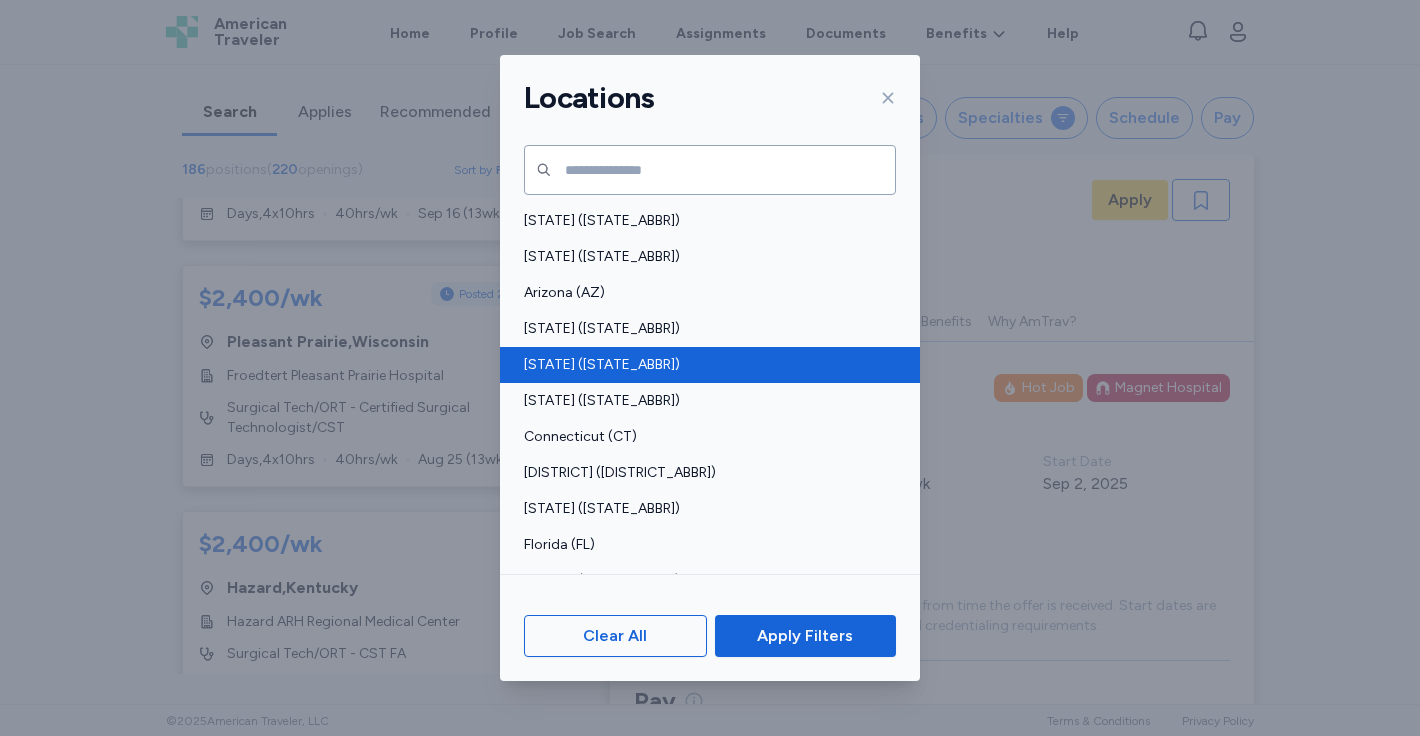 click on "[STATE] ([STATE_ABBR])" at bounding box center (704, 365) 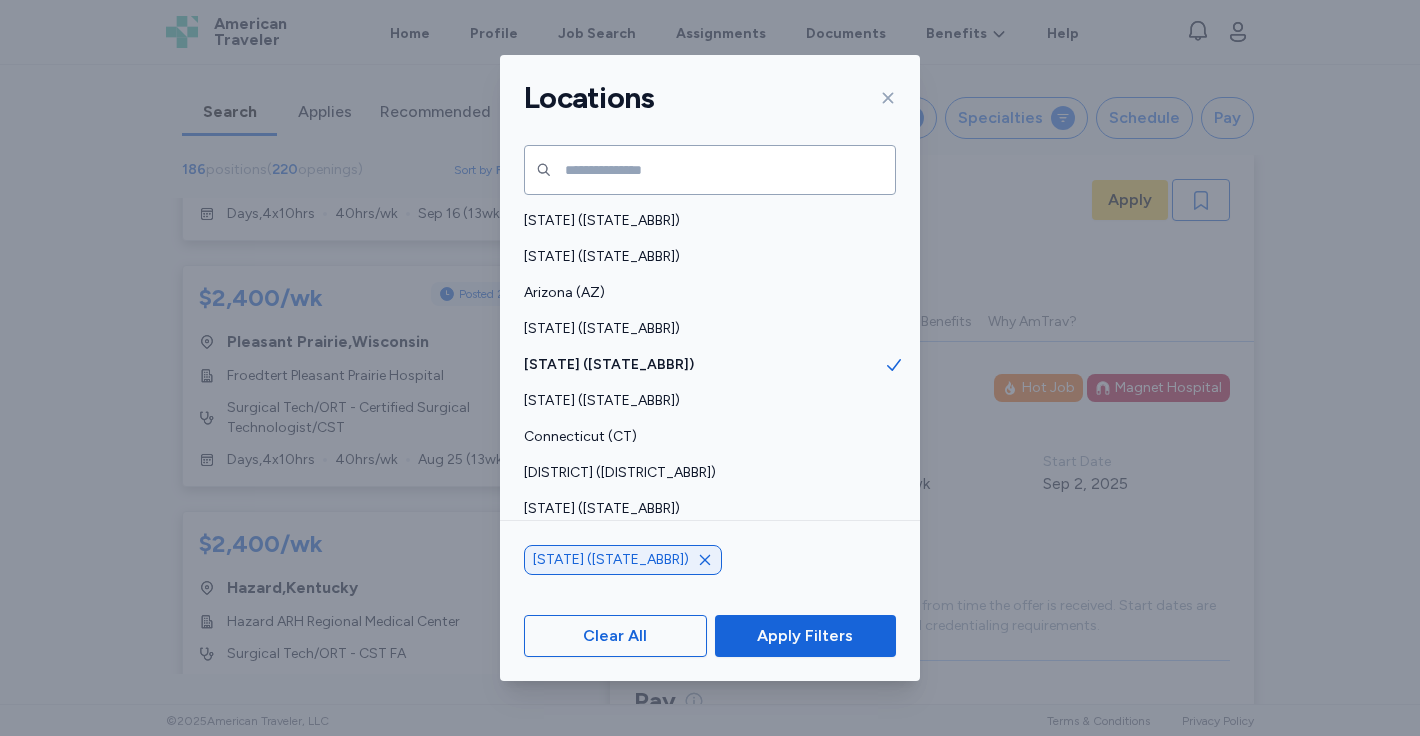 scroll, scrollTop: 2584, scrollLeft: 0, axis: vertical 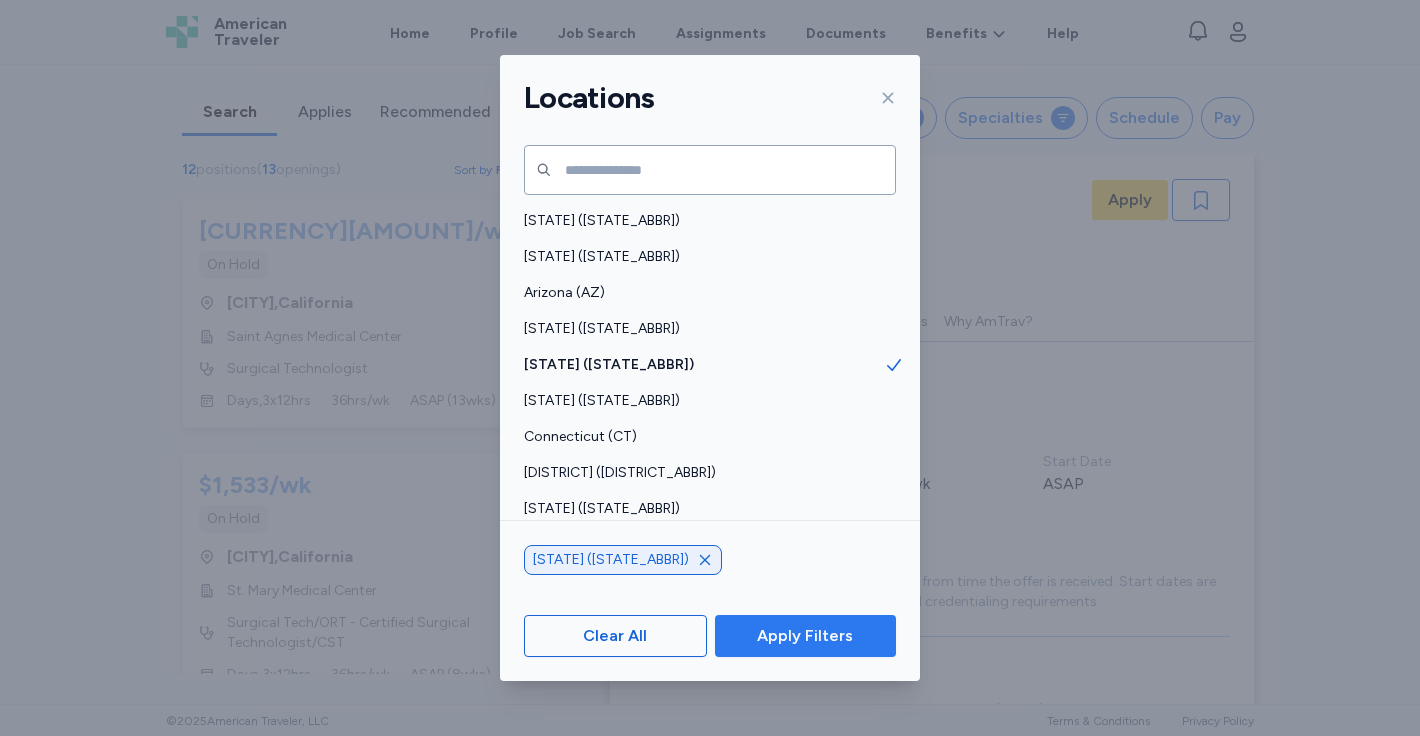 click on "Apply Filters" at bounding box center (805, 636) 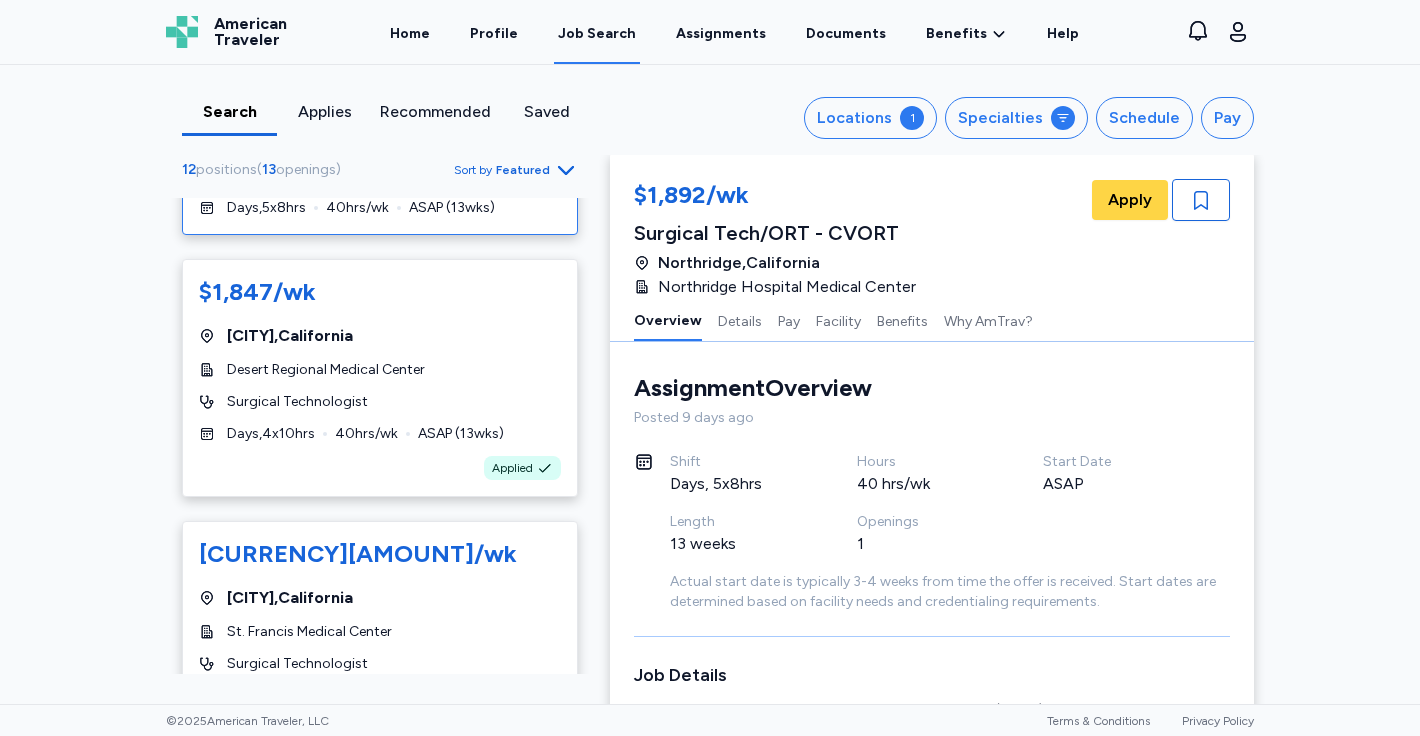 scroll, scrollTop: 0, scrollLeft: 0, axis: both 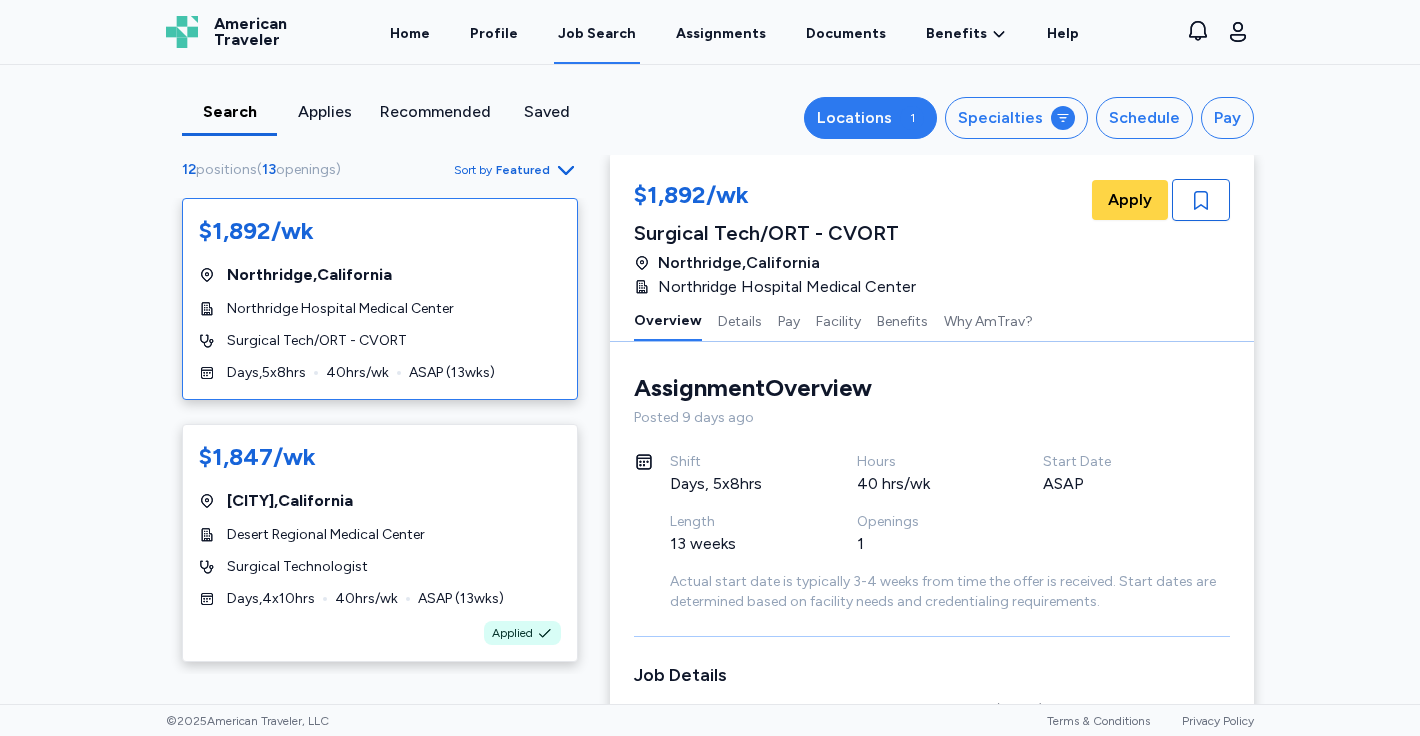 click on "1" at bounding box center (912, 118) 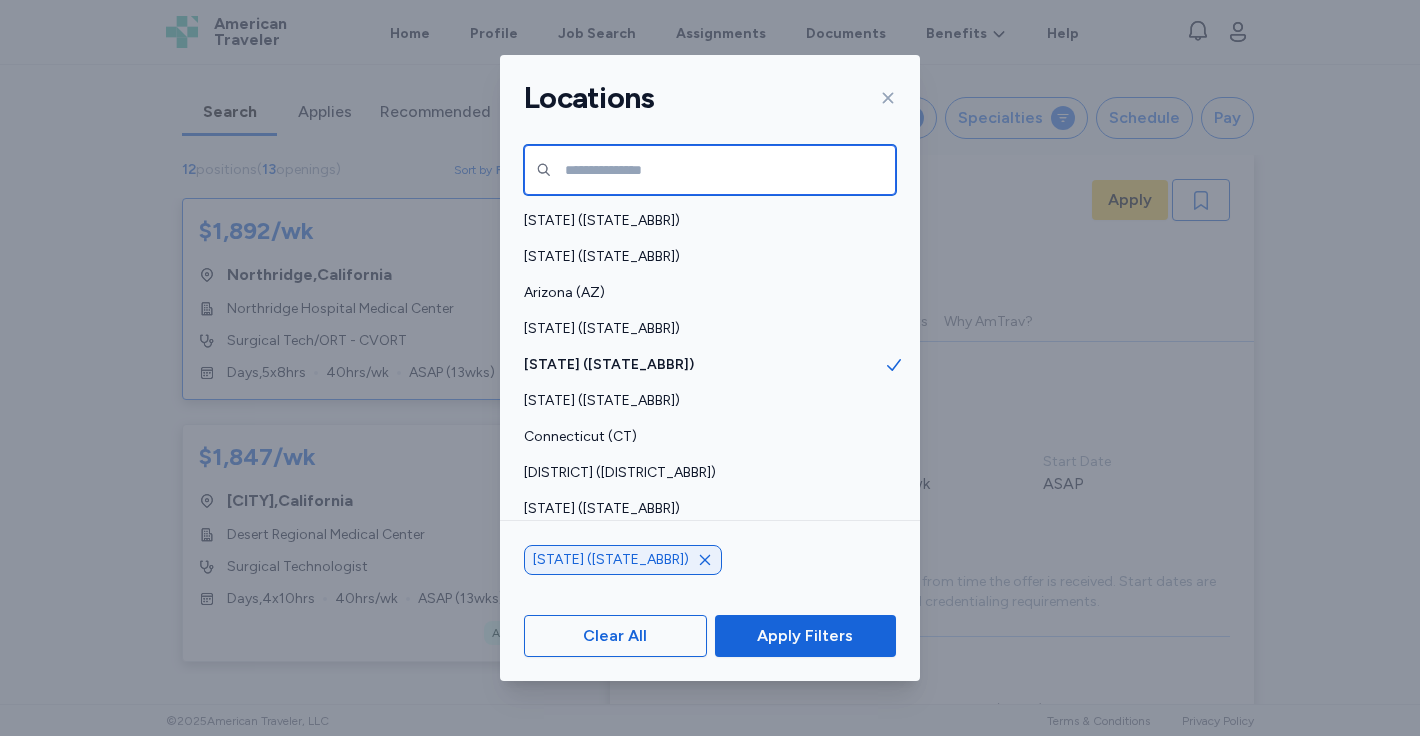 click at bounding box center [710, 170] 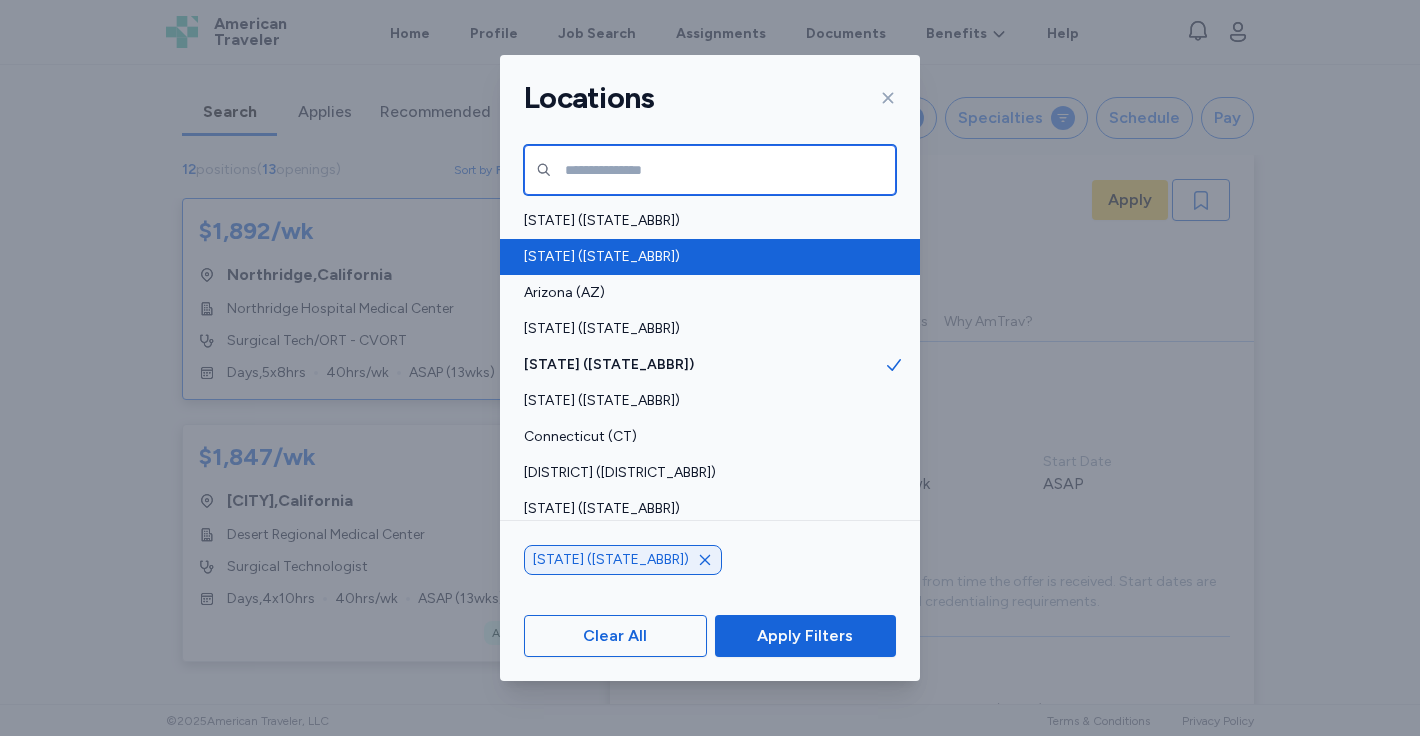 type on "**********" 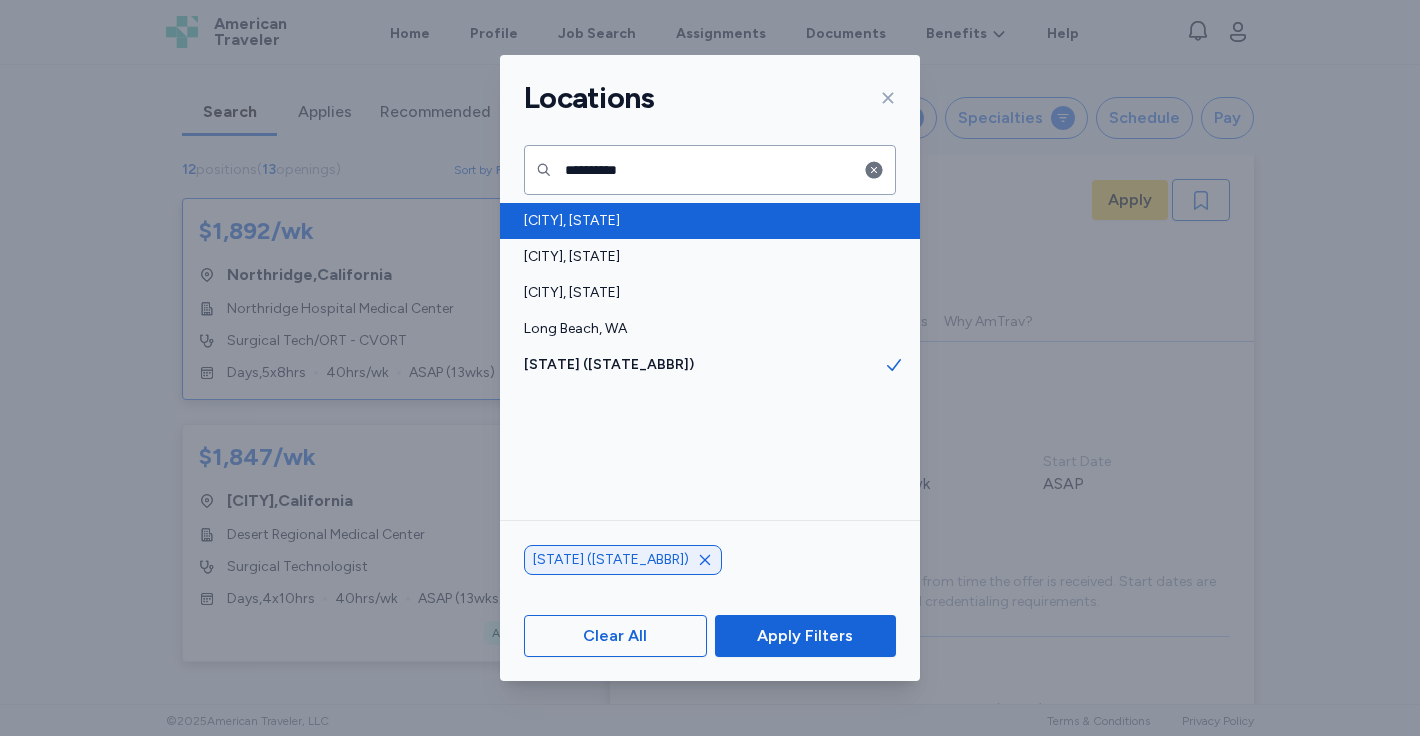 click on "[CITY], [STATE]" at bounding box center (704, 221) 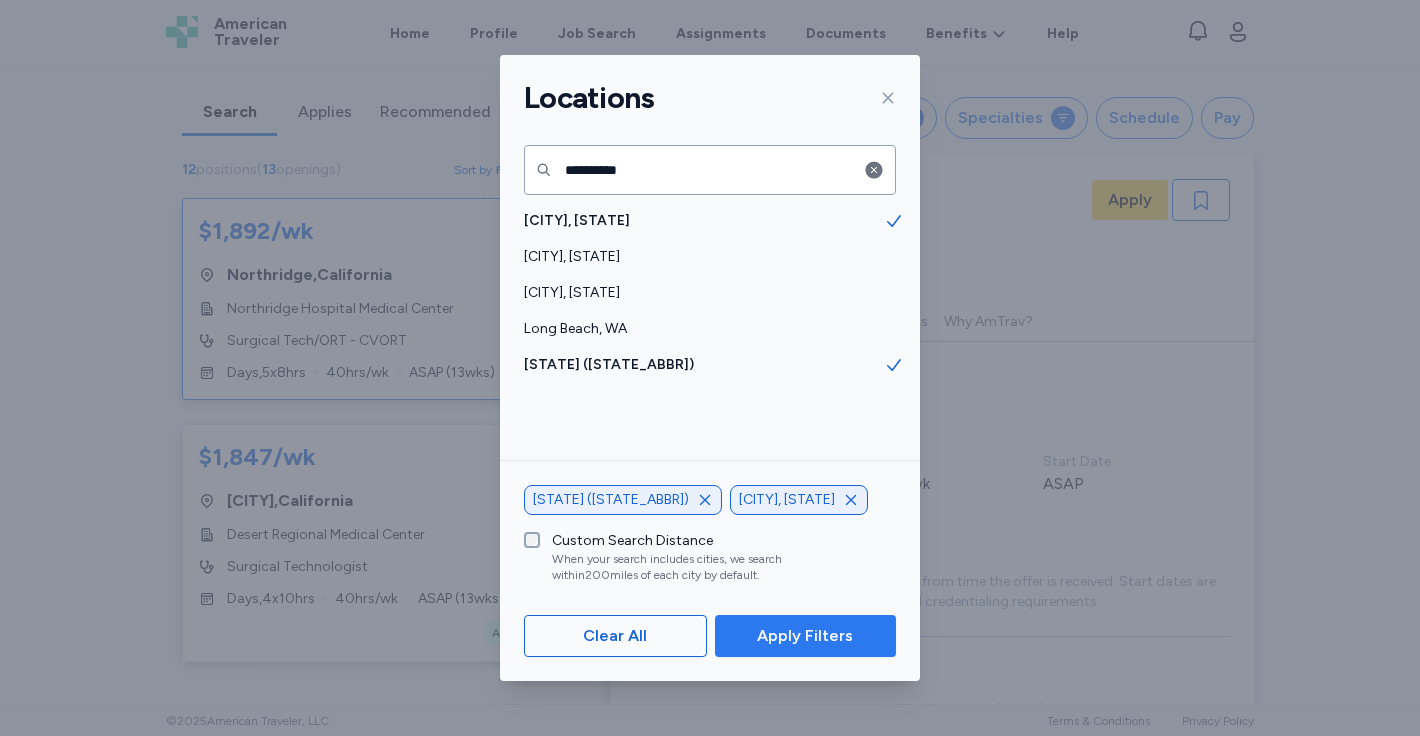 click on "Apply Filters" at bounding box center (805, 636) 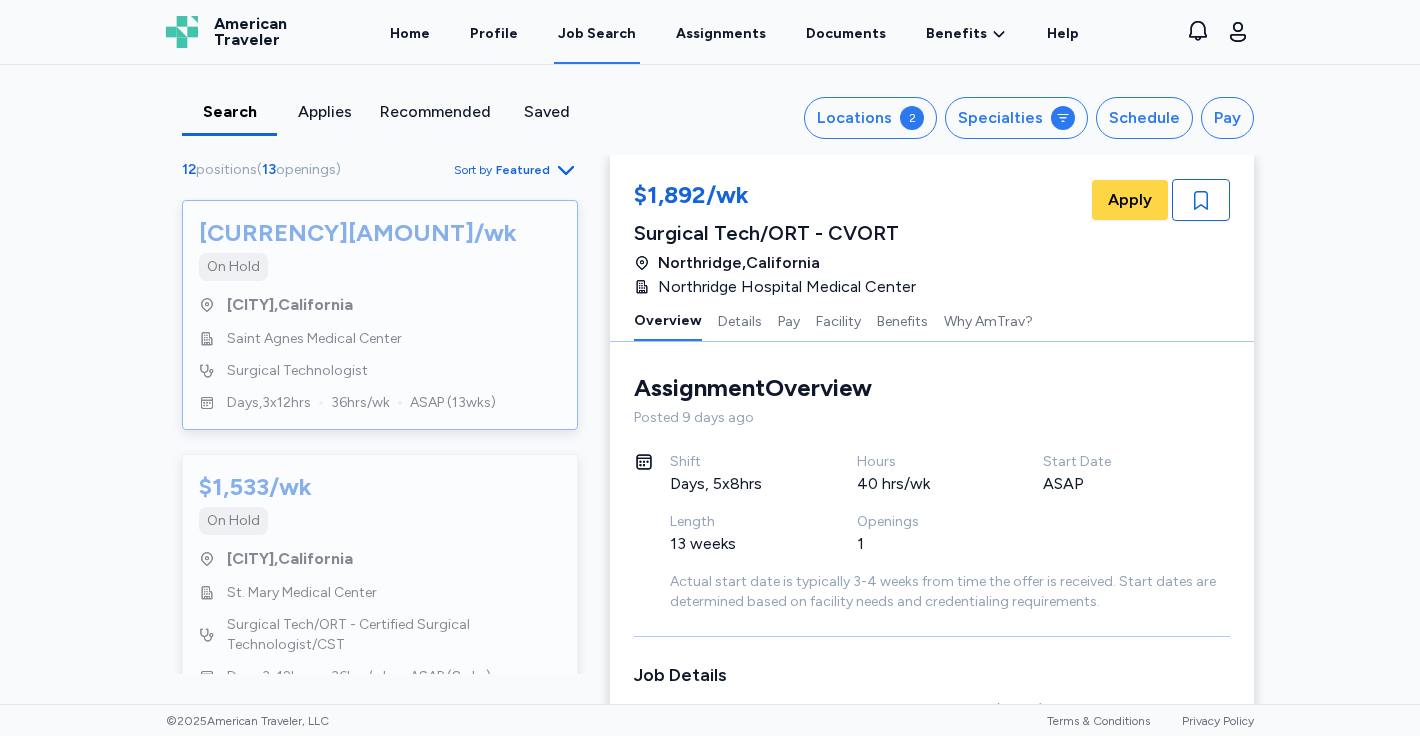 scroll, scrollTop: 2584, scrollLeft: 0, axis: vertical 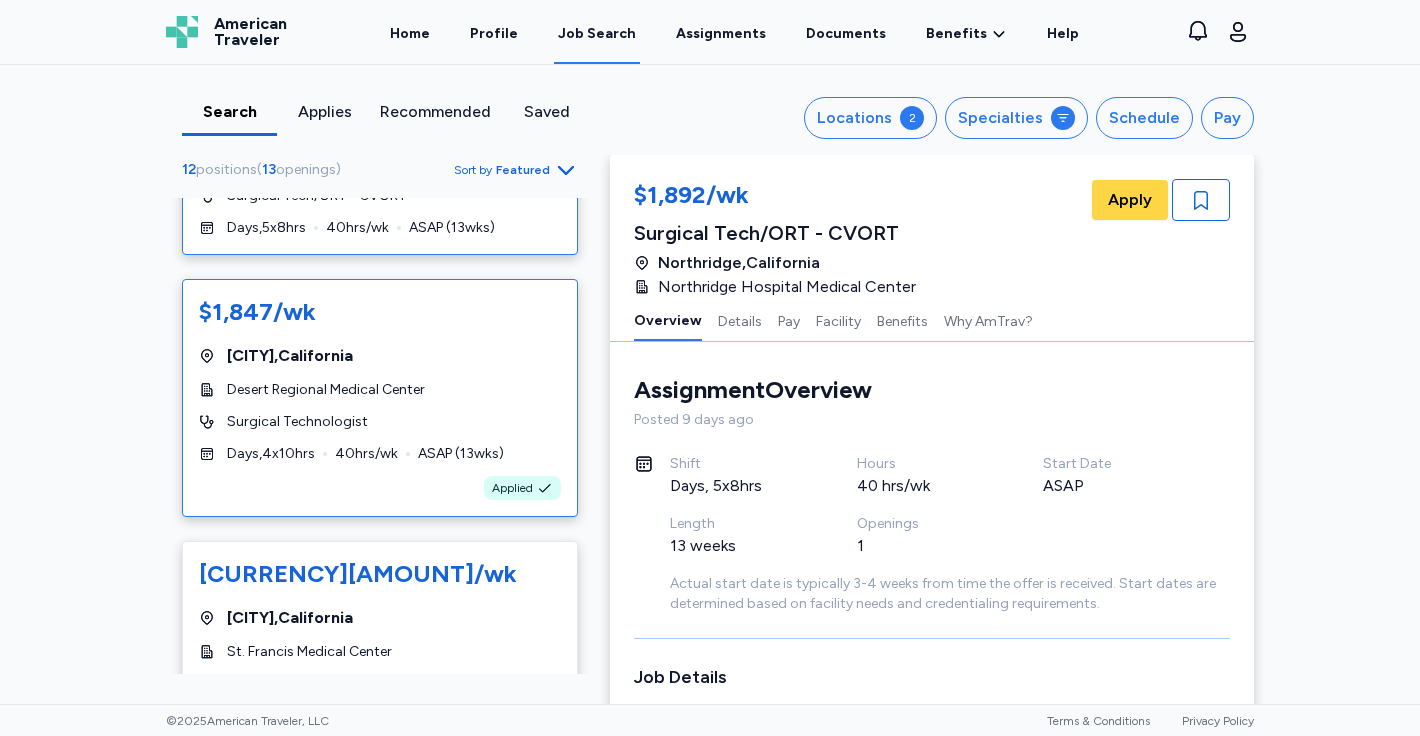 click on "[CURRENCY][AMOUNT]/wk [CITY] , [STATE] [ORGANIZATION_NAME] Surgical Technologist [SHIFT_TYPE] , [HOURS] hrs [TIME_PERIOD]   ( [WEEKS]  wks) Applied" at bounding box center (380, 398) 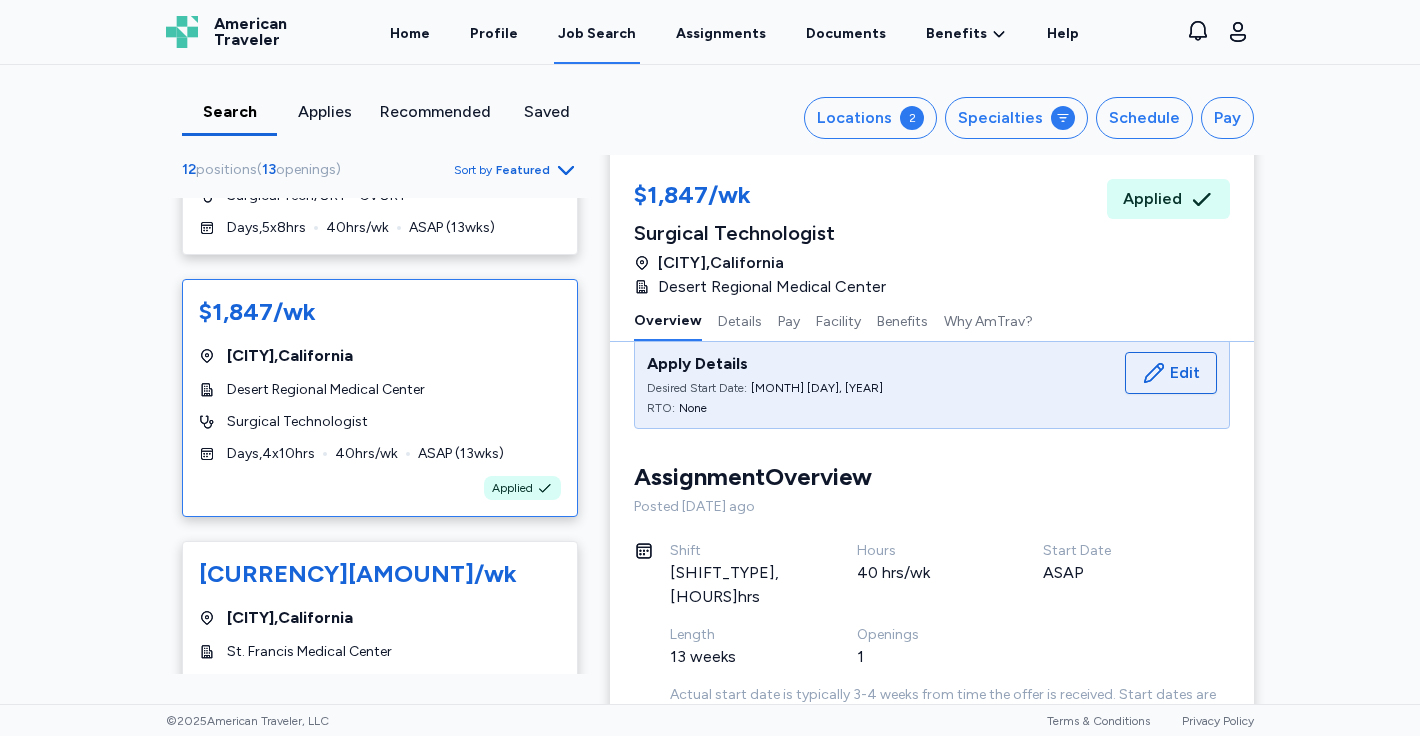 scroll, scrollTop: 0, scrollLeft: 0, axis: both 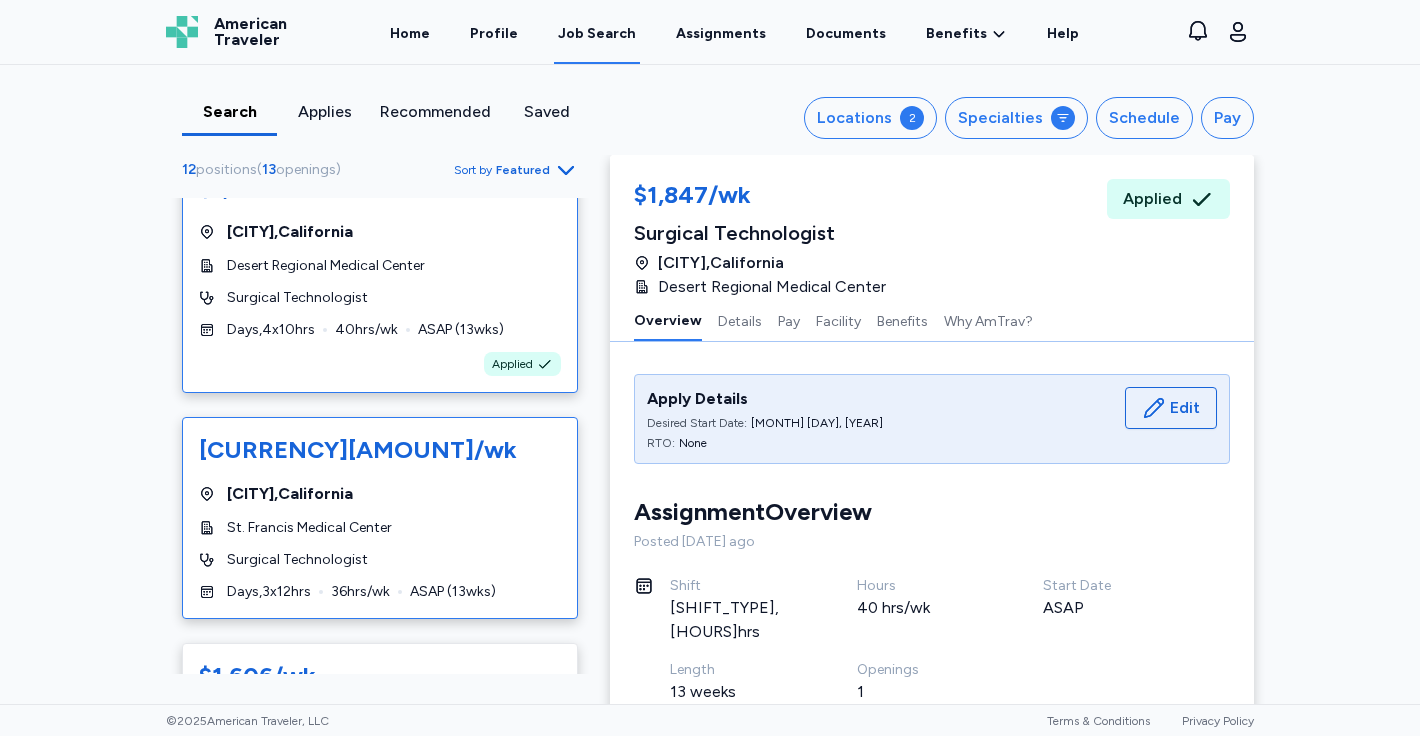 click on "[CITY] , [STATE]" at bounding box center (380, 494) 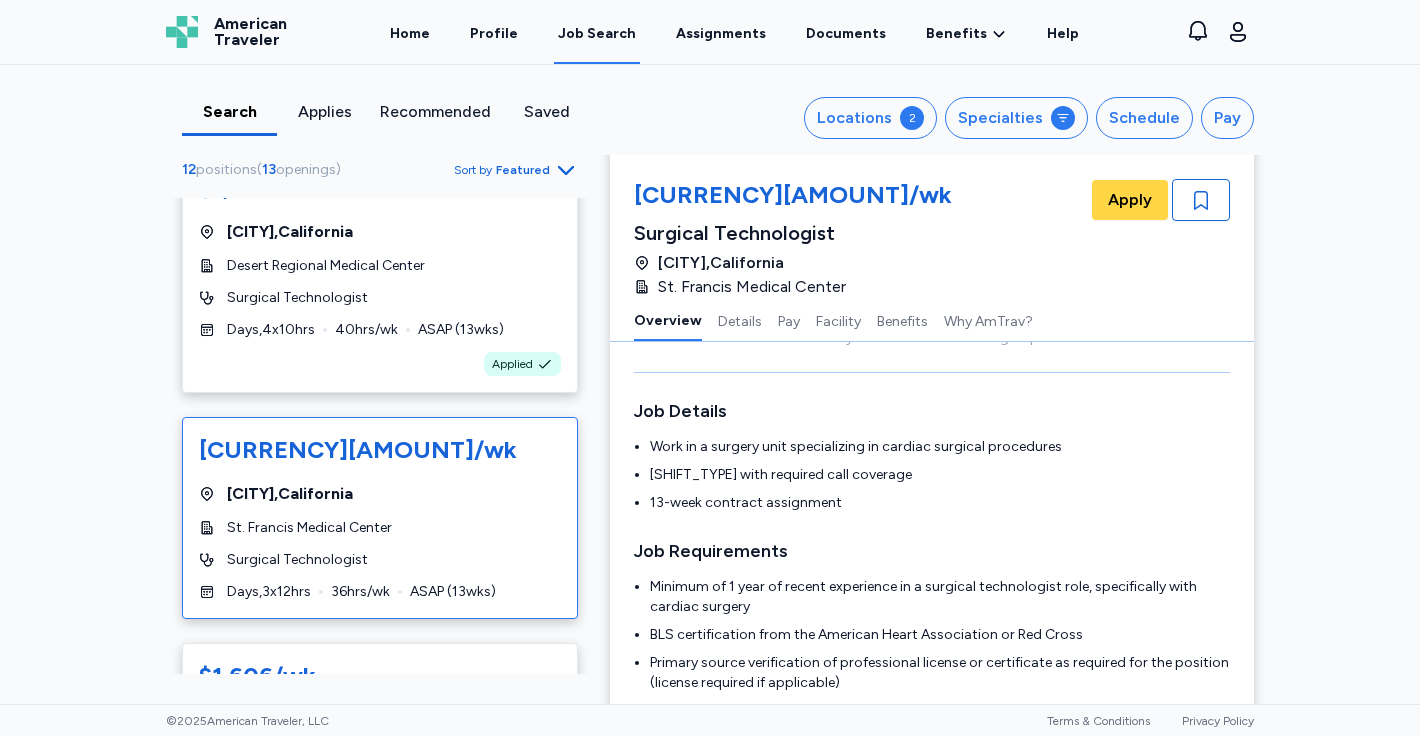 scroll, scrollTop: 283, scrollLeft: 0, axis: vertical 